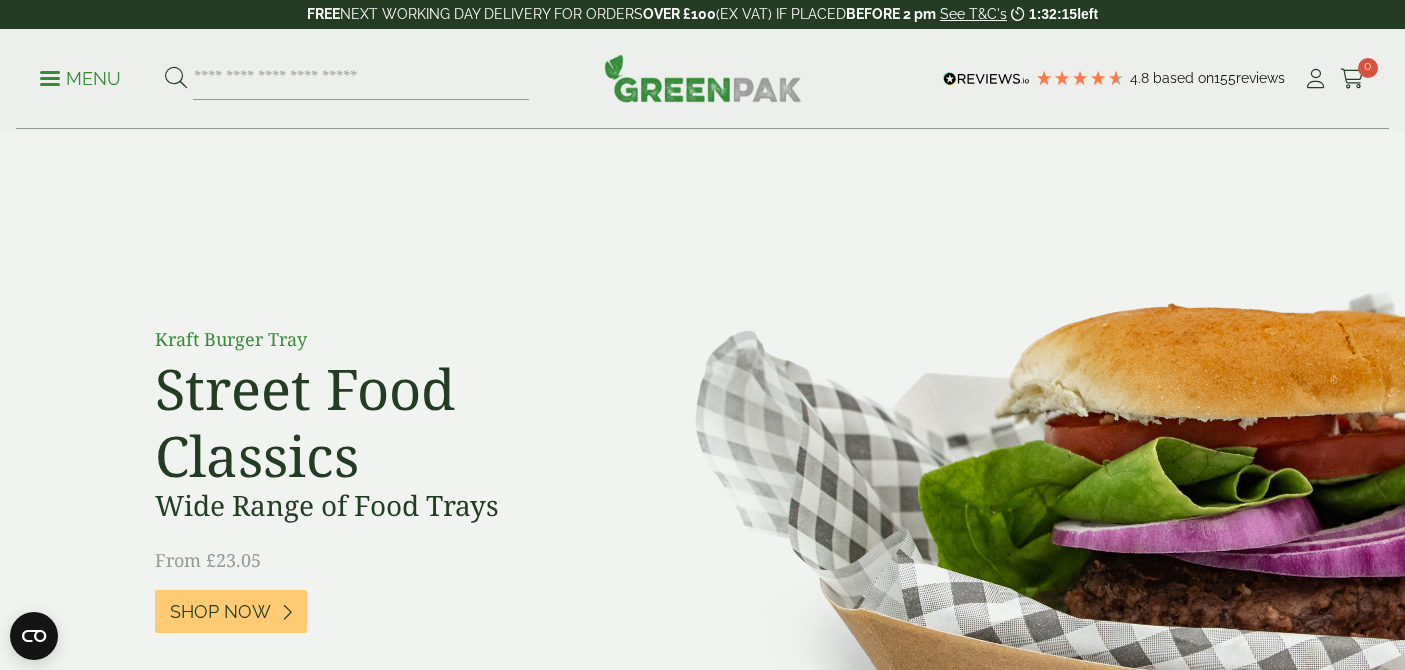 scroll, scrollTop: 0, scrollLeft: 0, axis: both 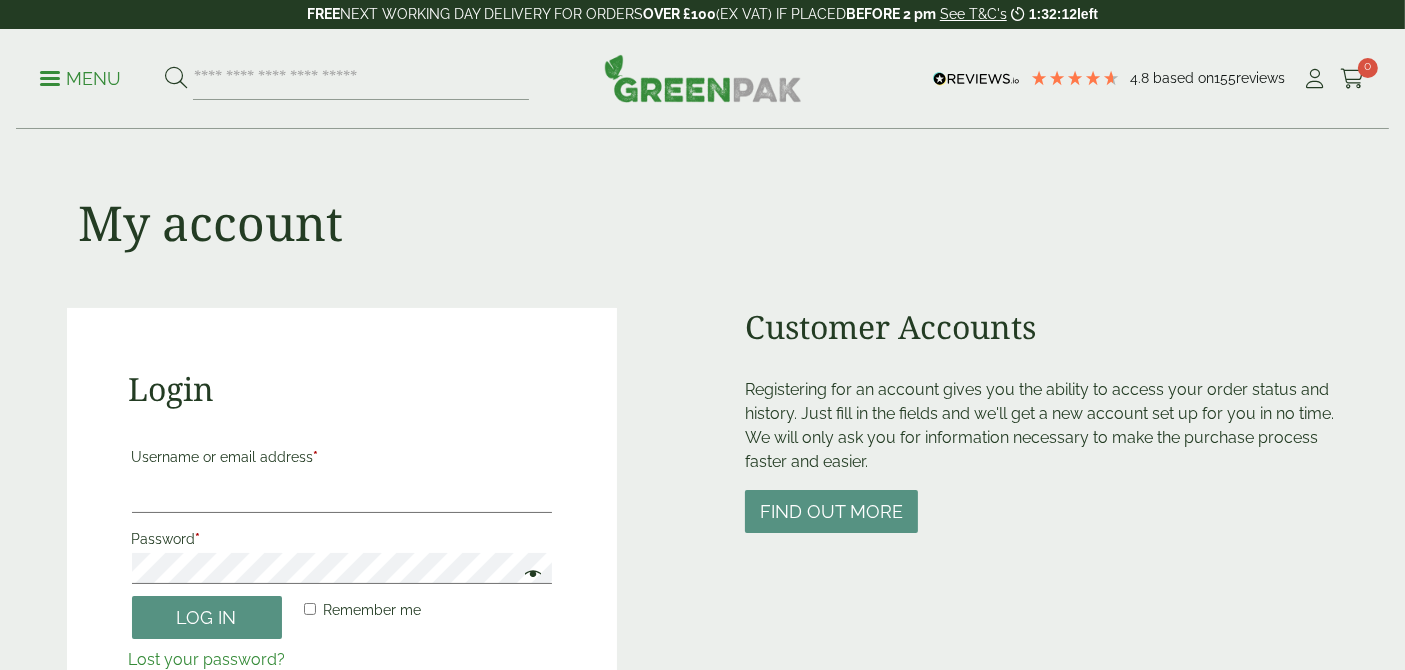type on "**********" 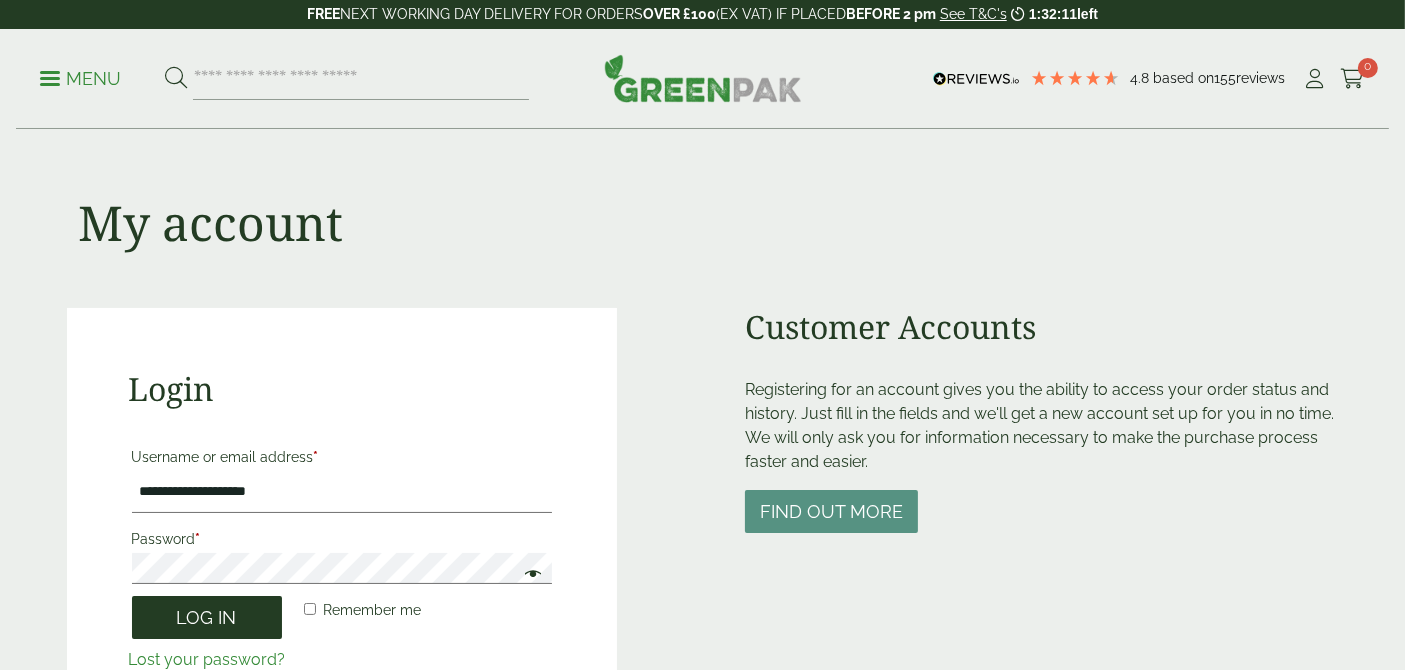 click on "Log in" at bounding box center [207, 617] 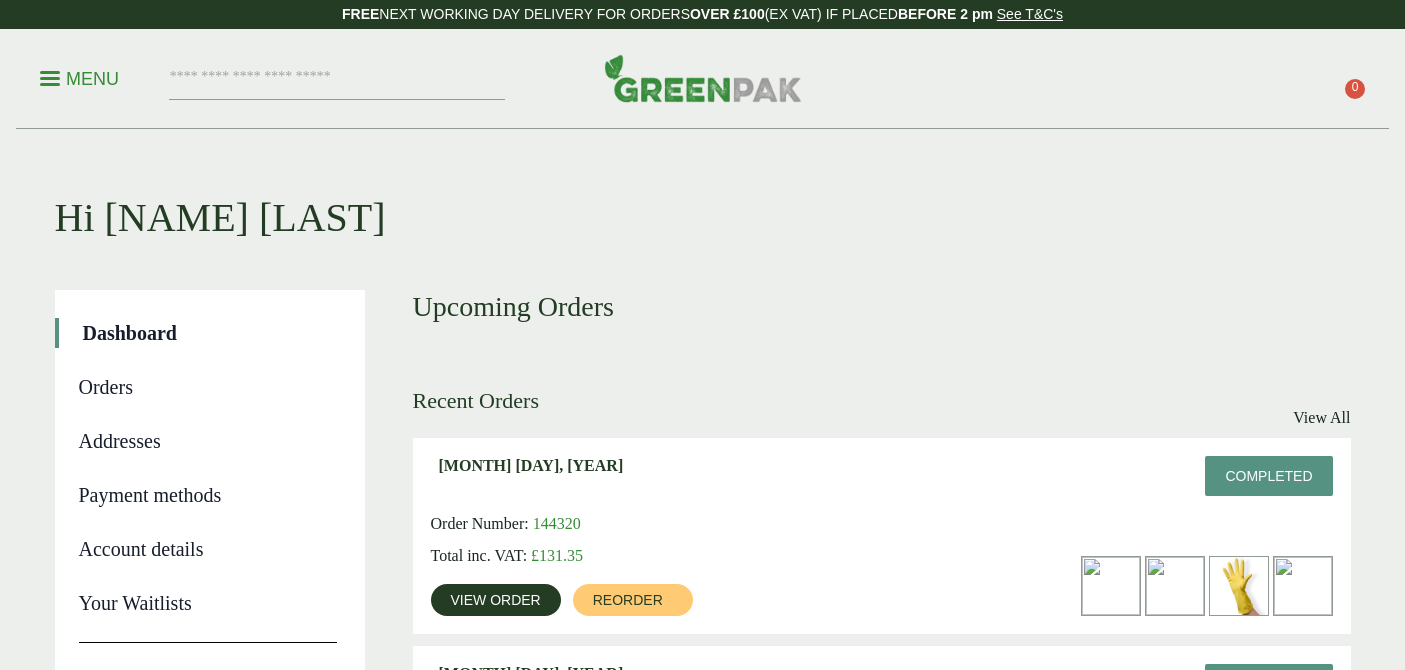 scroll, scrollTop: 0, scrollLeft: 0, axis: both 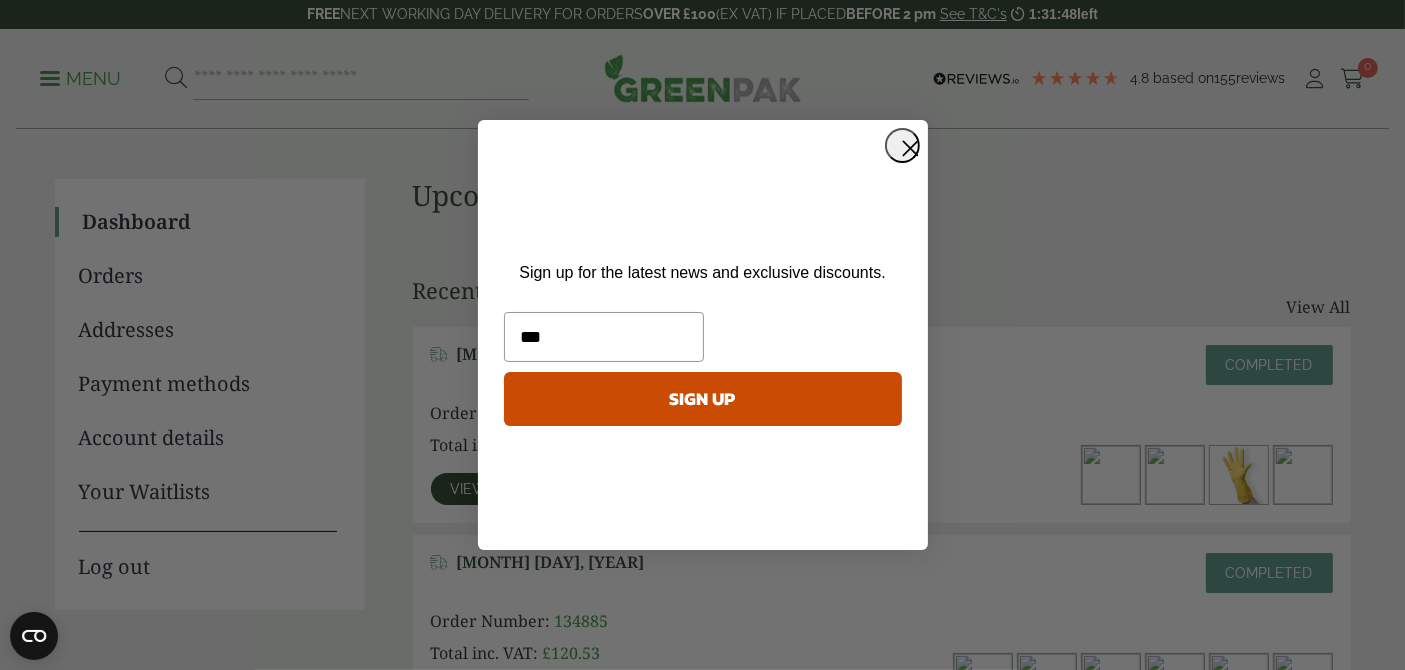 type on "**********" 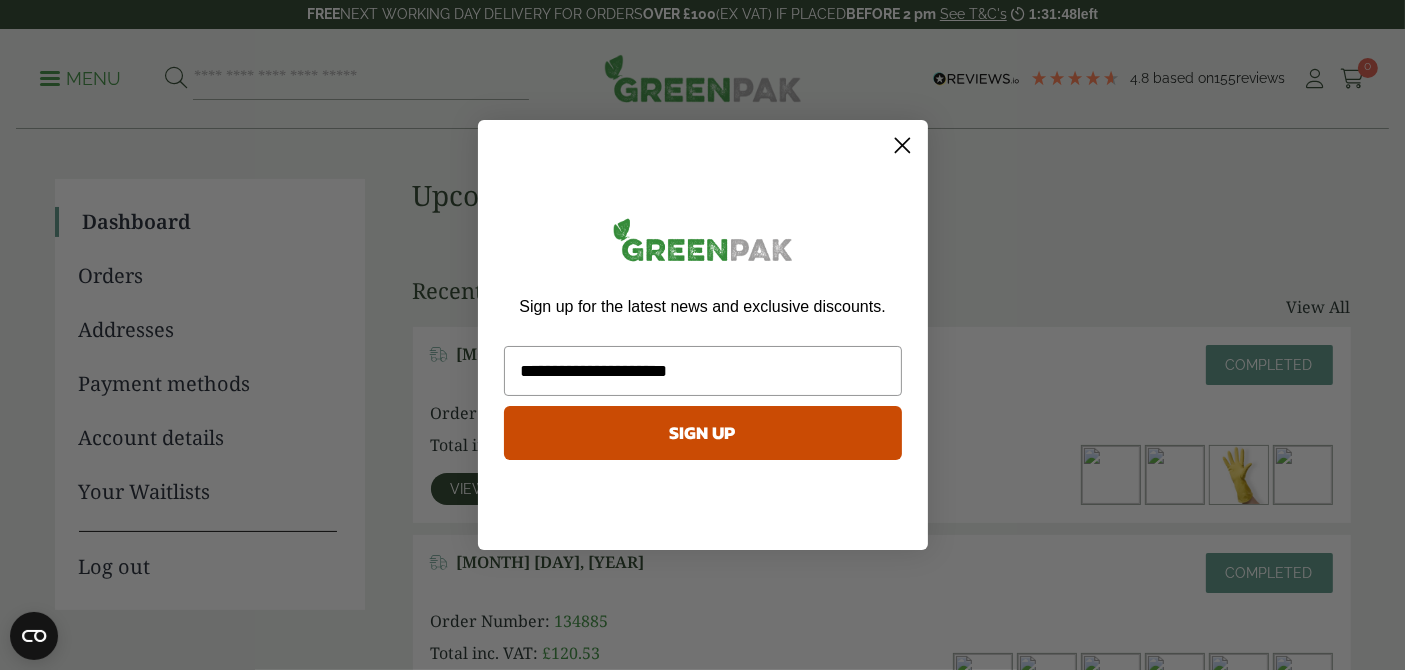 click on "SIGN UP" at bounding box center (703, 433) 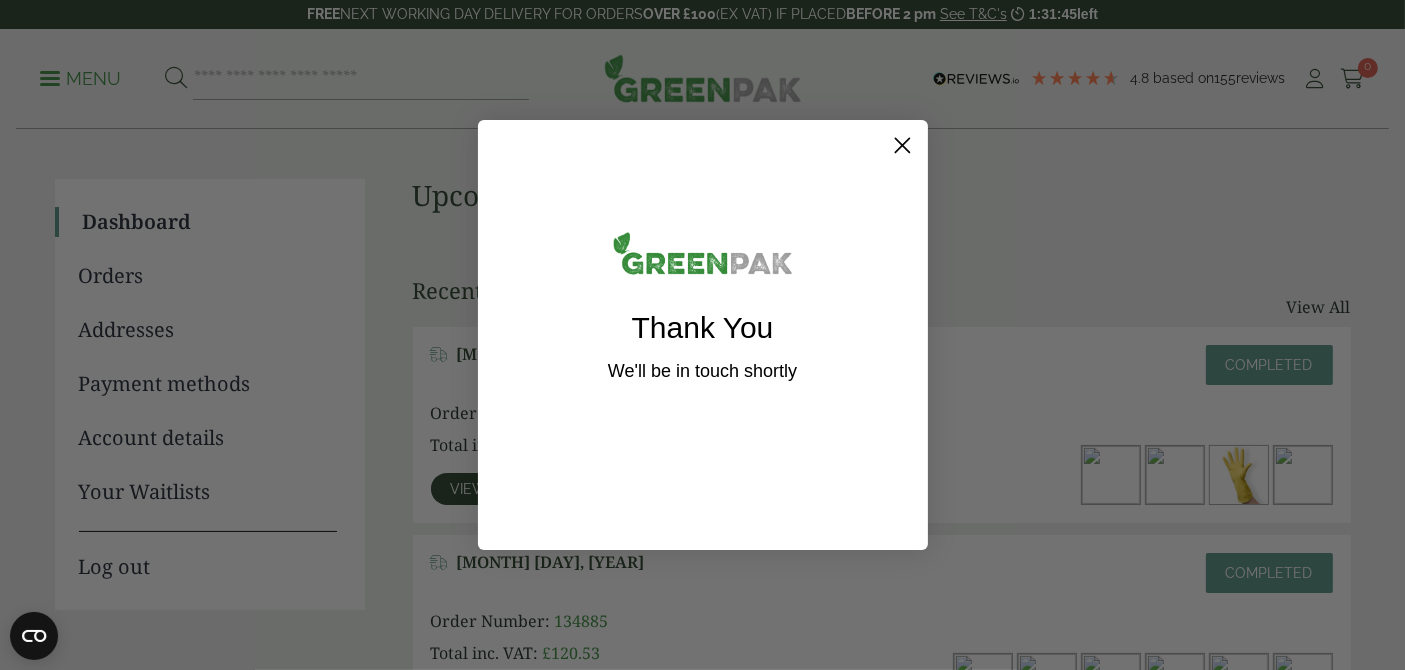 click 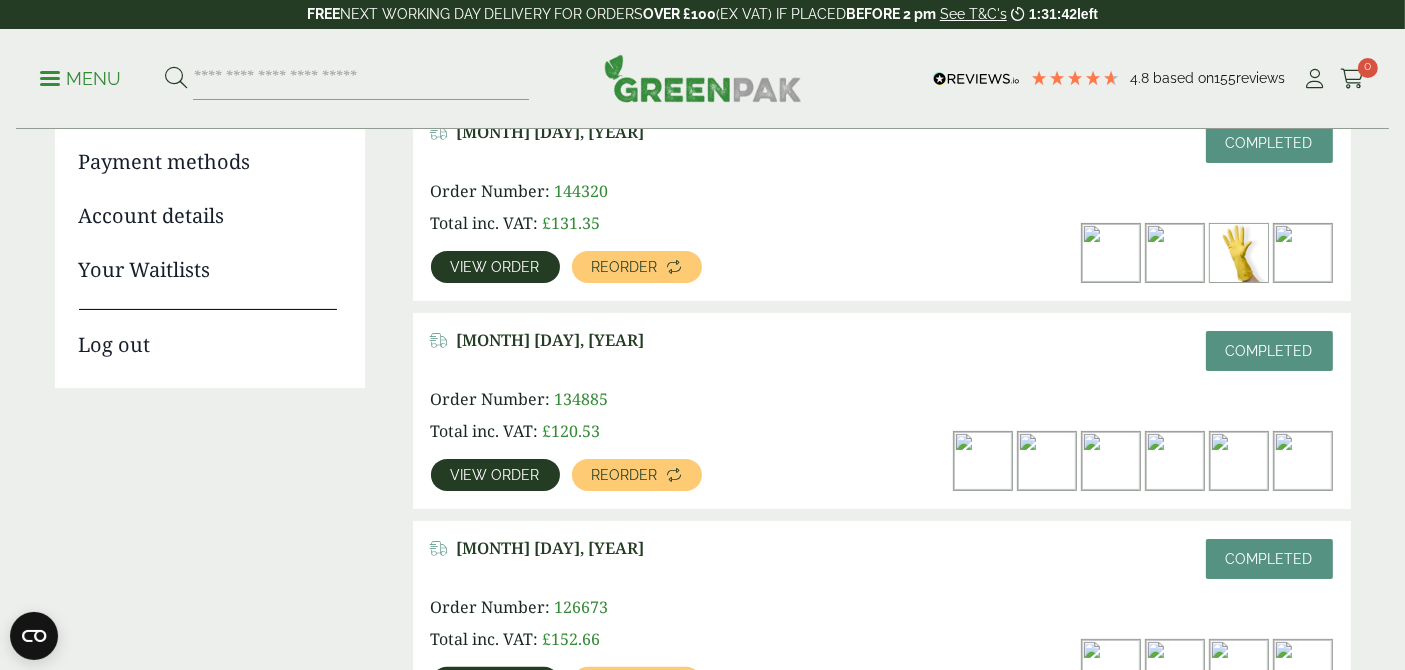 scroll, scrollTop: 555, scrollLeft: 0, axis: vertical 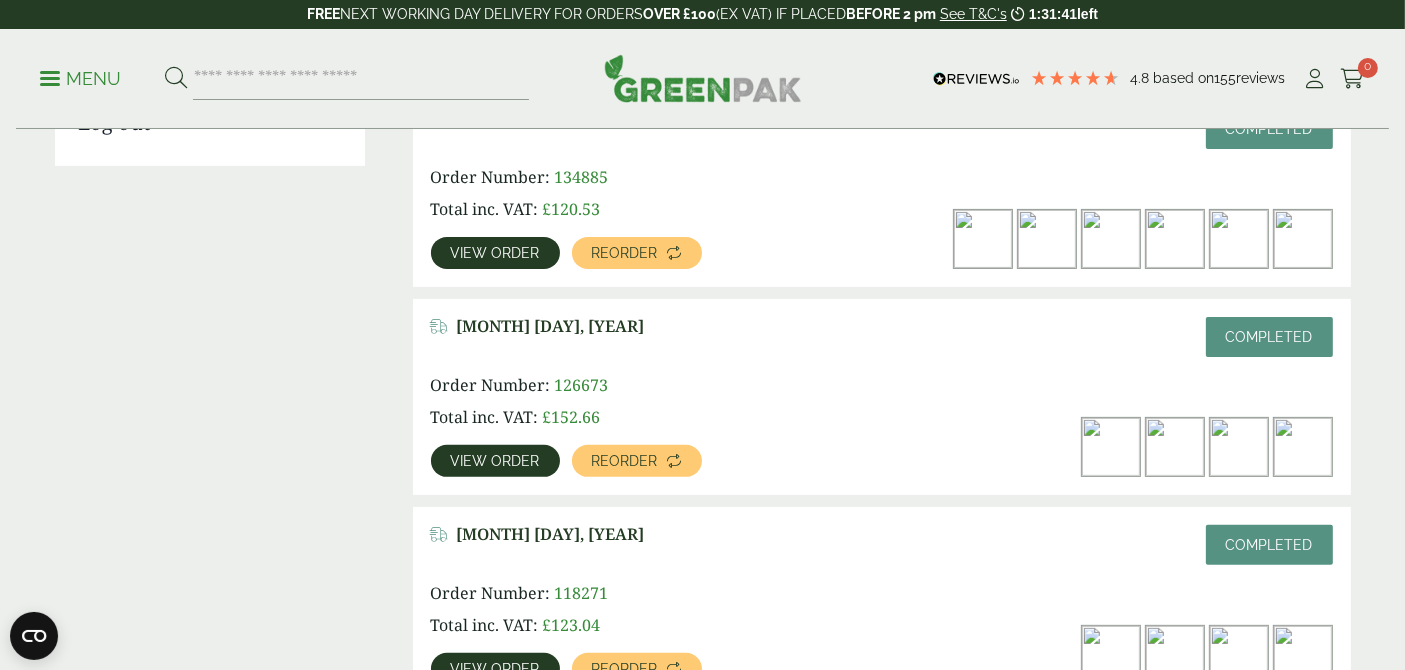click at bounding box center (1175, 655) 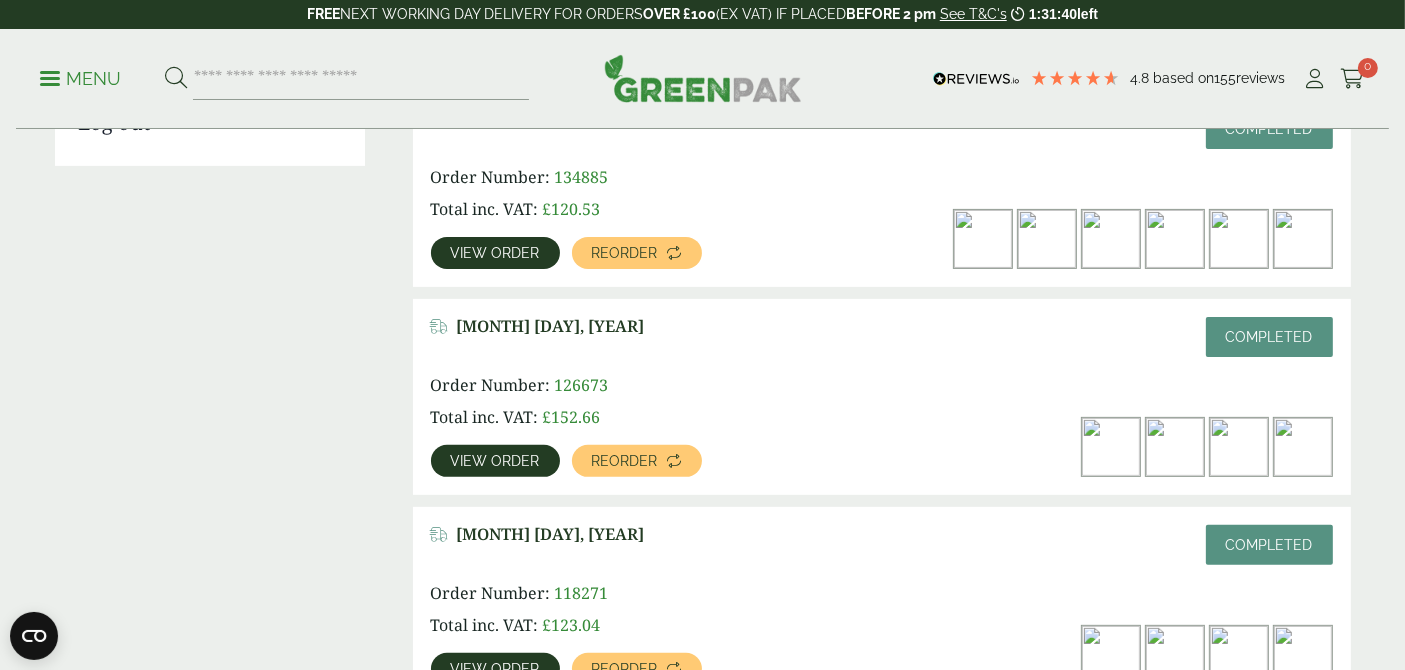 click on "View order" at bounding box center [495, 669] 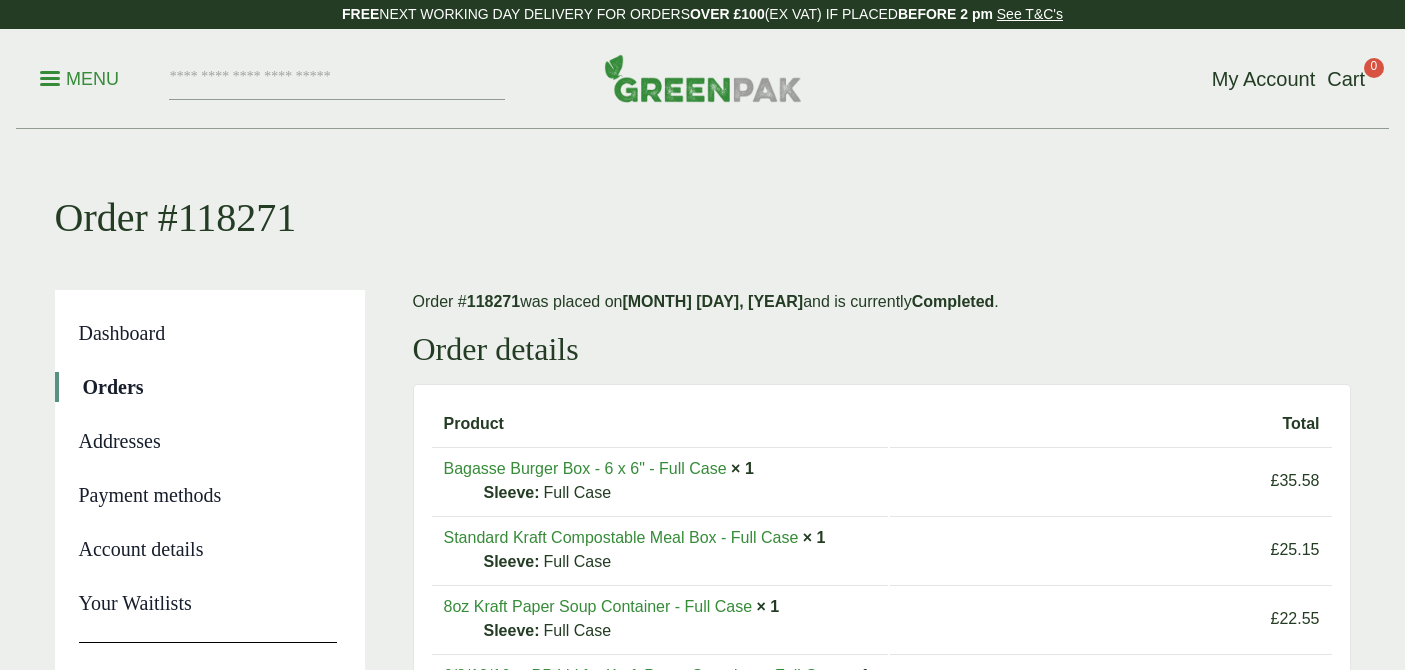 scroll, scrollTop: 0, scrollLeft: 0, axis: both 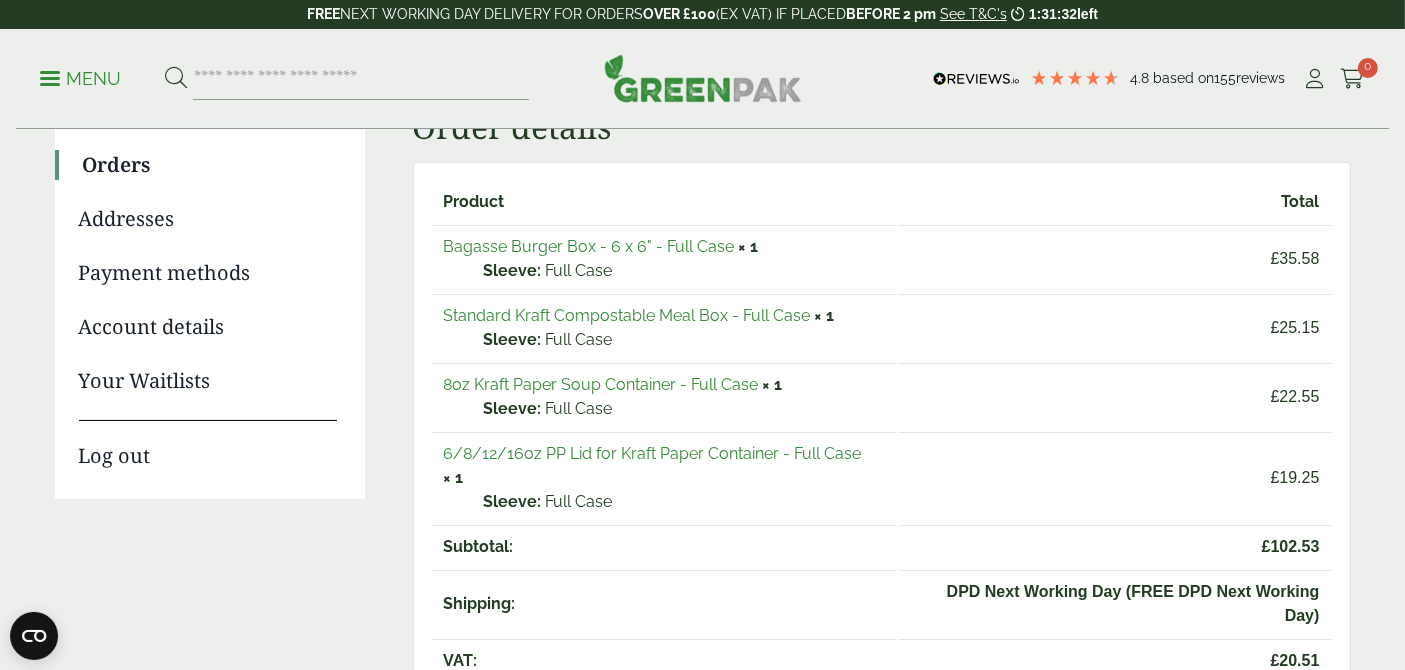 click on "Standard Kraft Compostable Meal Box - Full Case" at bounding box center (627, 315) 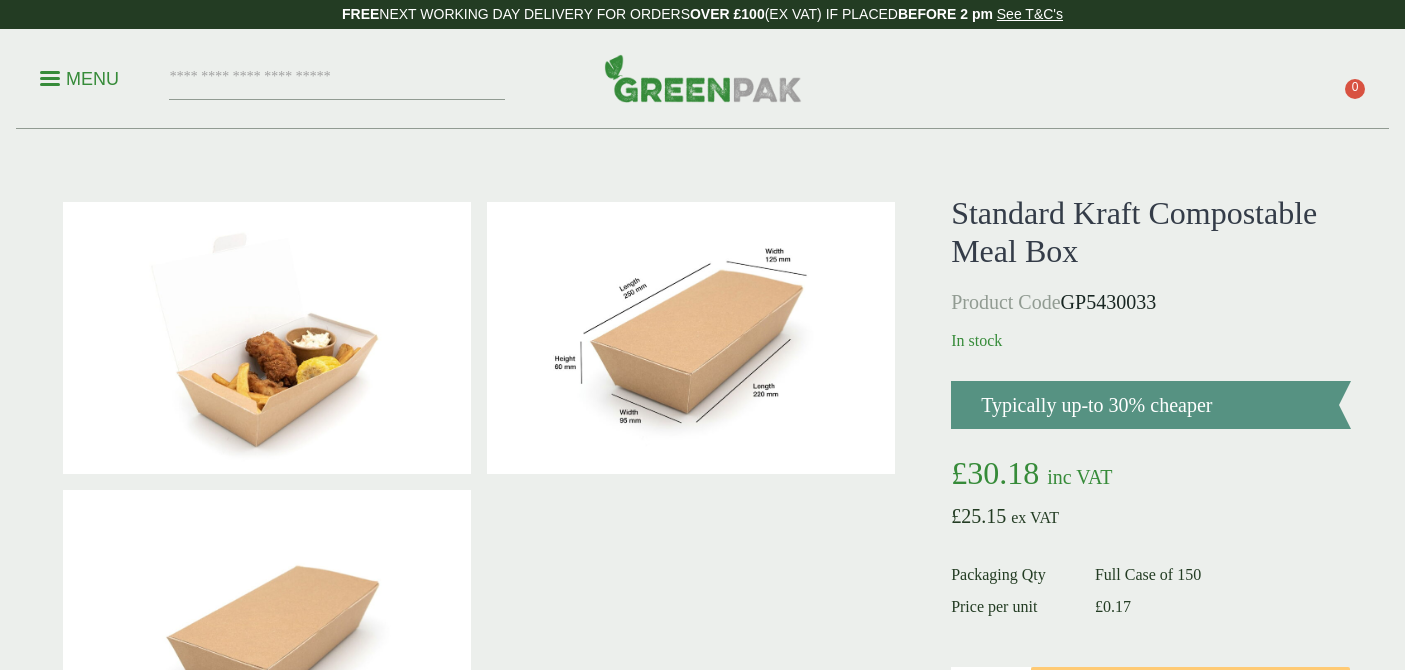 scroll, scrollTop: 0, scrollLeft: 0, axis: both 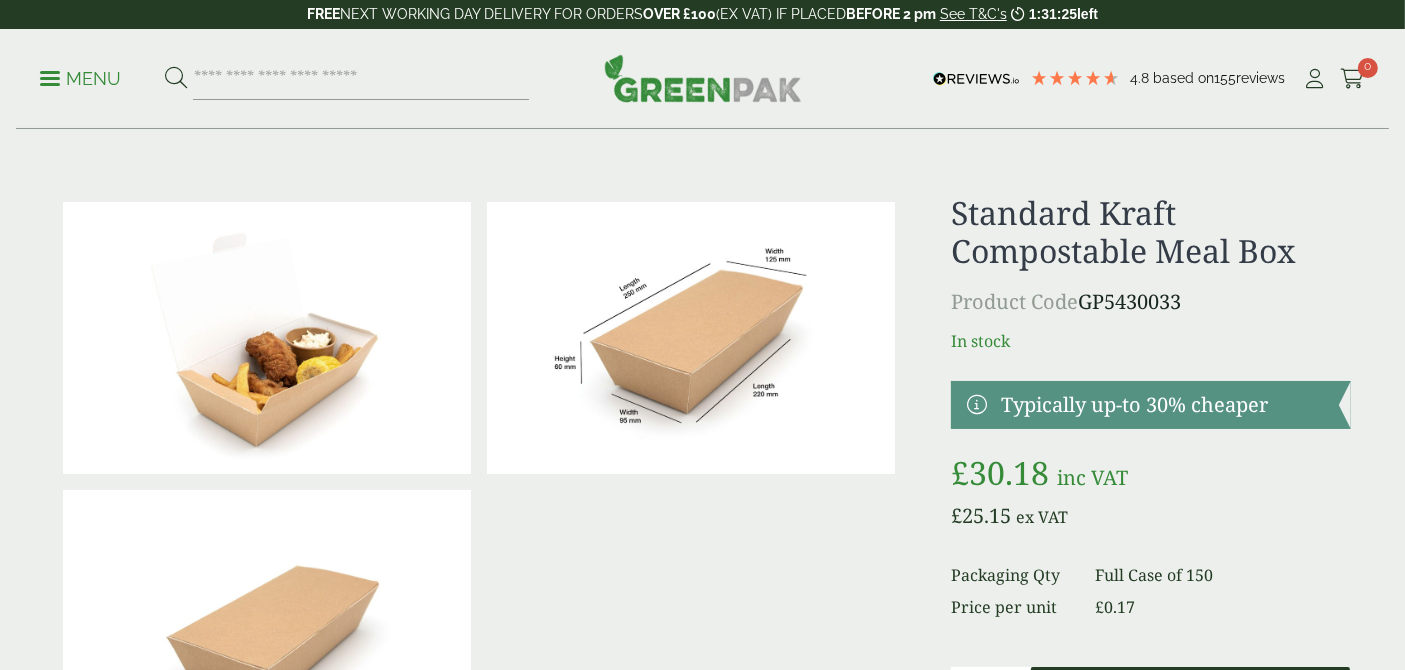 click on "Add to Basket" at bounding box center [1163, 692] 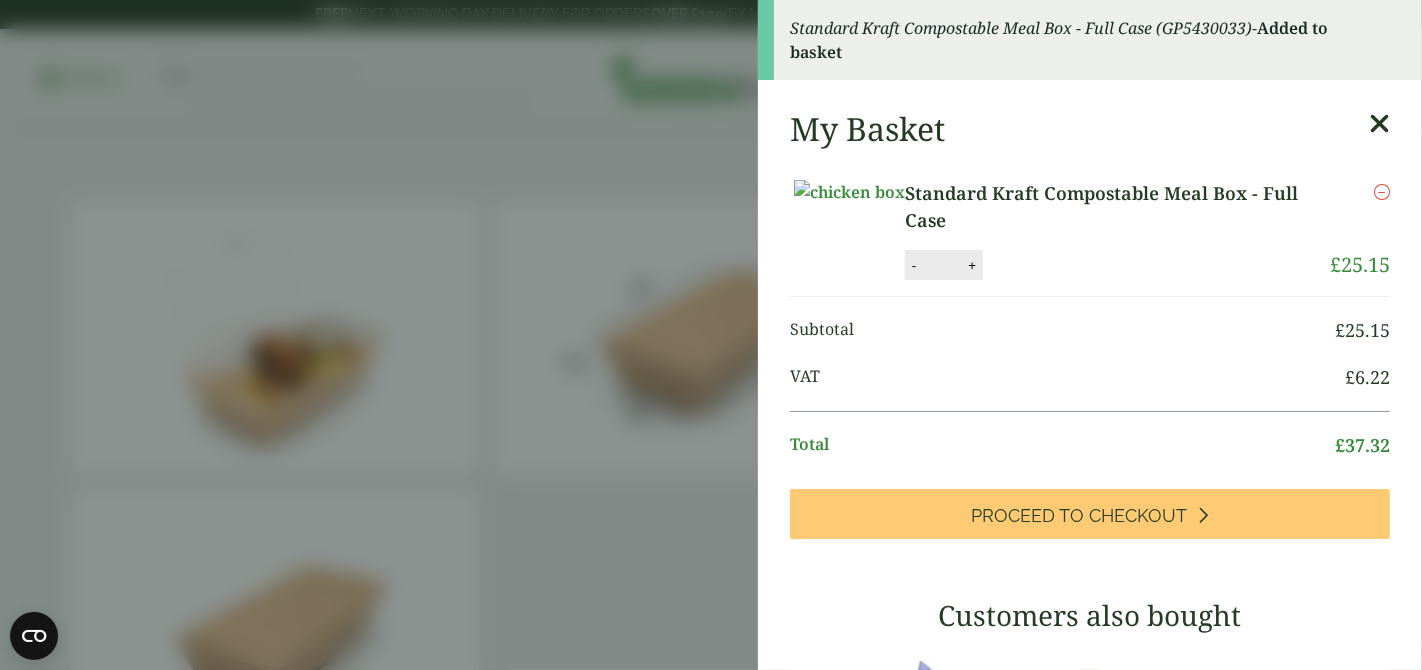 click at bounding box center (1379, 124) 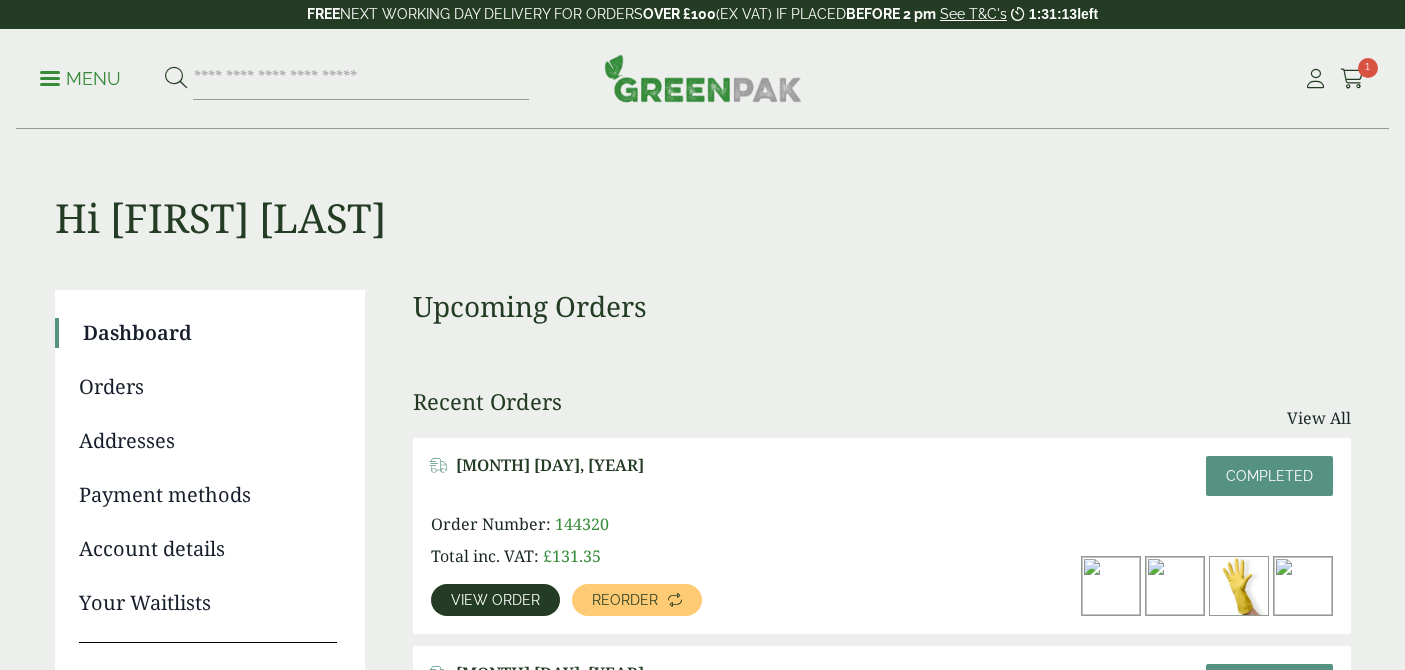 scroll, scrollTop: 555, scrollLeft: 0, axis: vertical 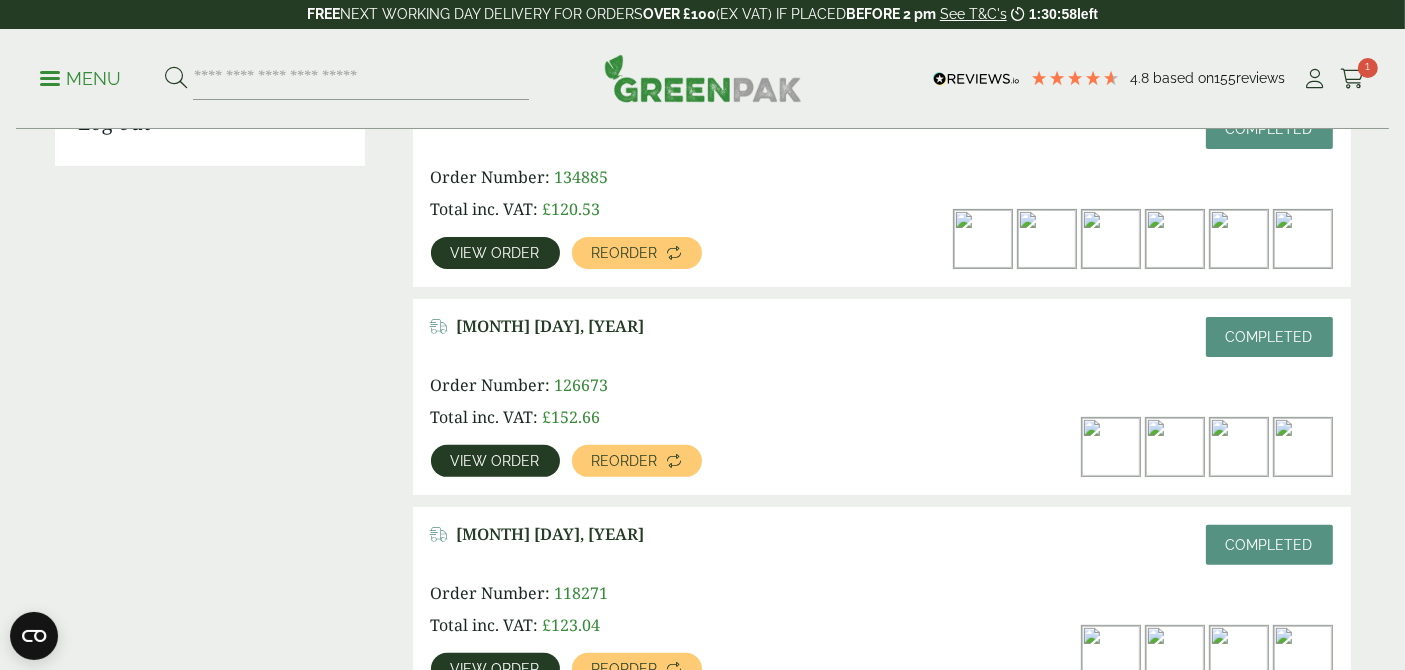 click on "View order" 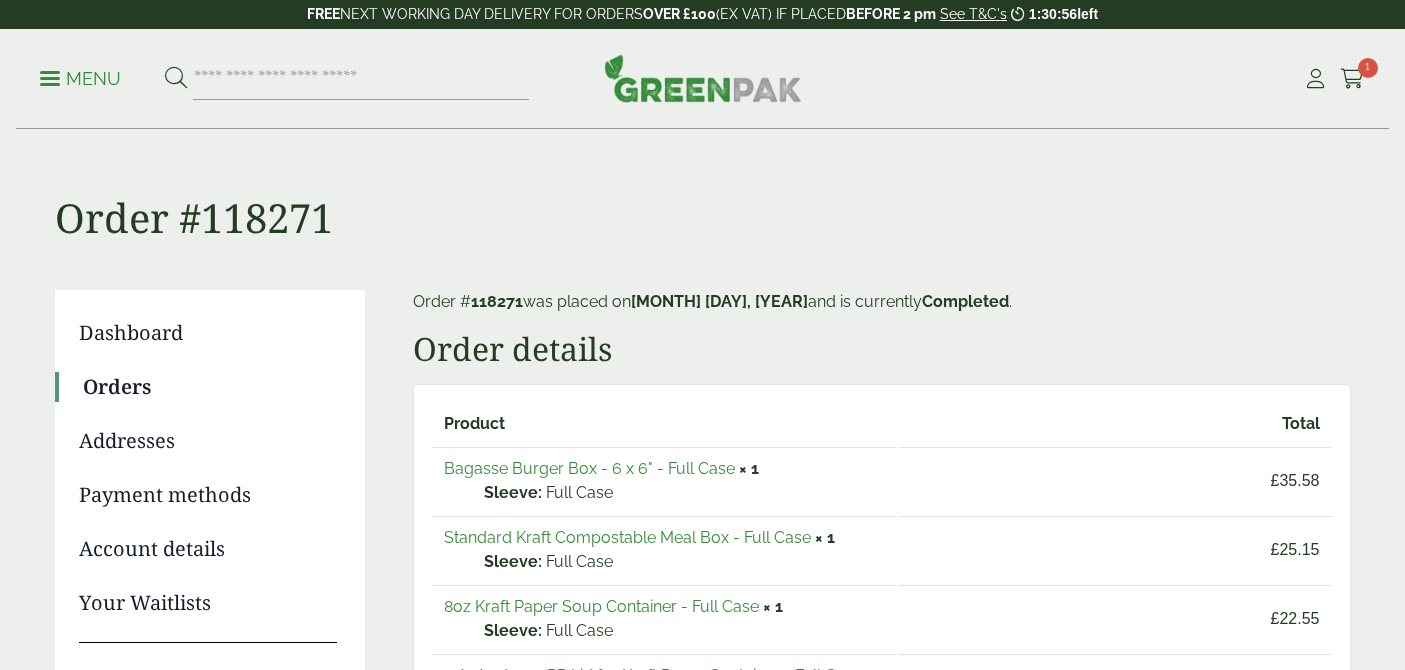scroll, scrollTop: 0, scrollLeft: 0, axis: both 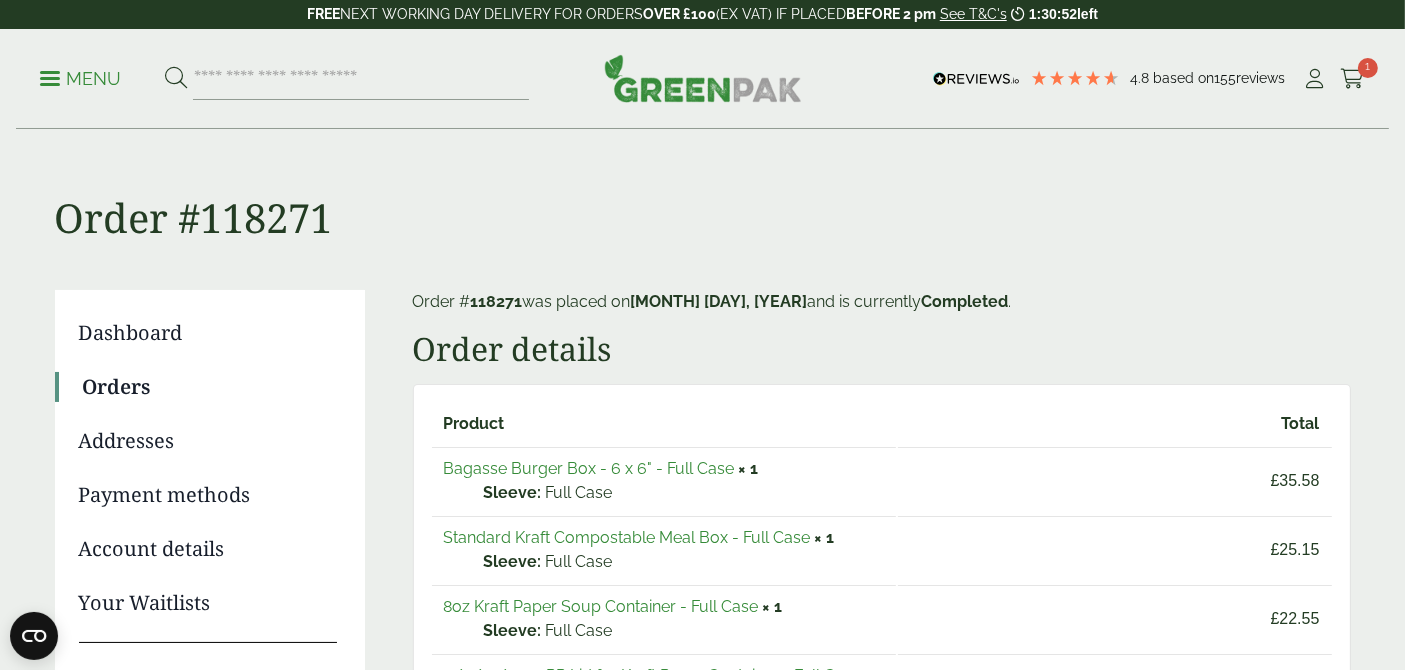 click on "8oz Kraft Paper Soup Container - Full Case" at bounding box center [601, 606] 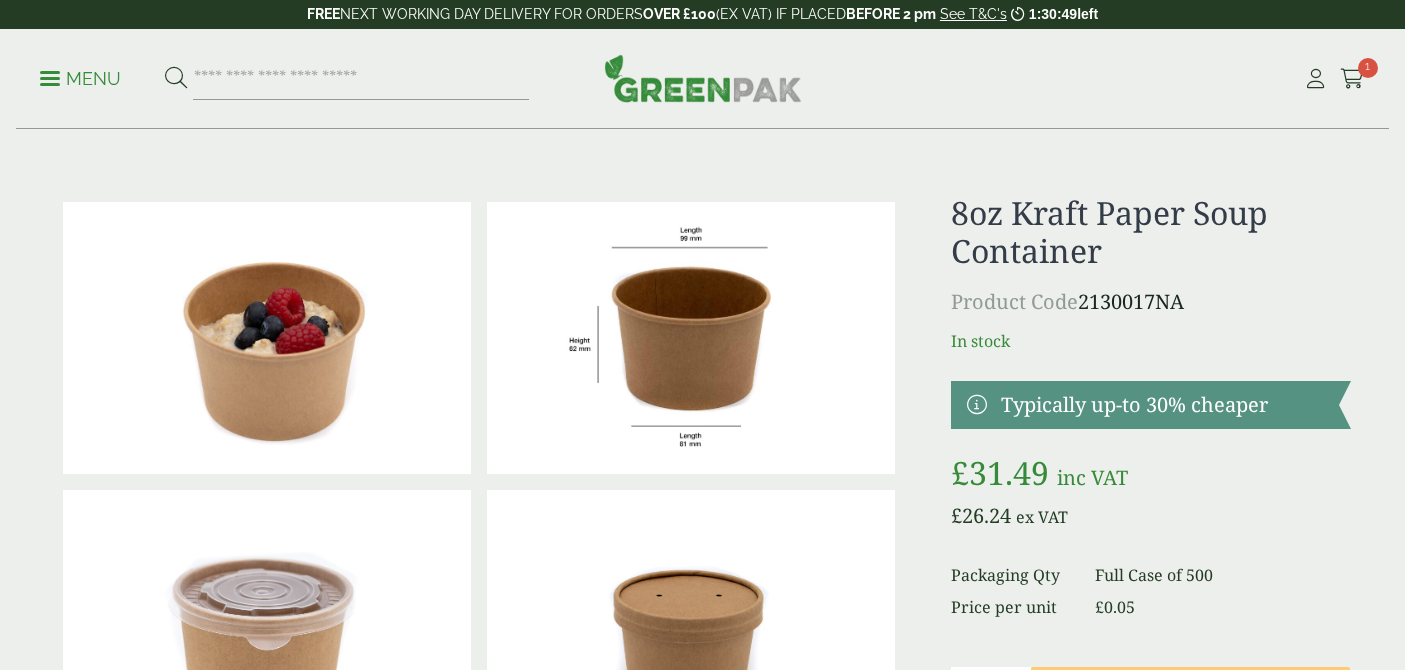 scroll, scrollTop: 0, scrollLeft: 0, axis: both 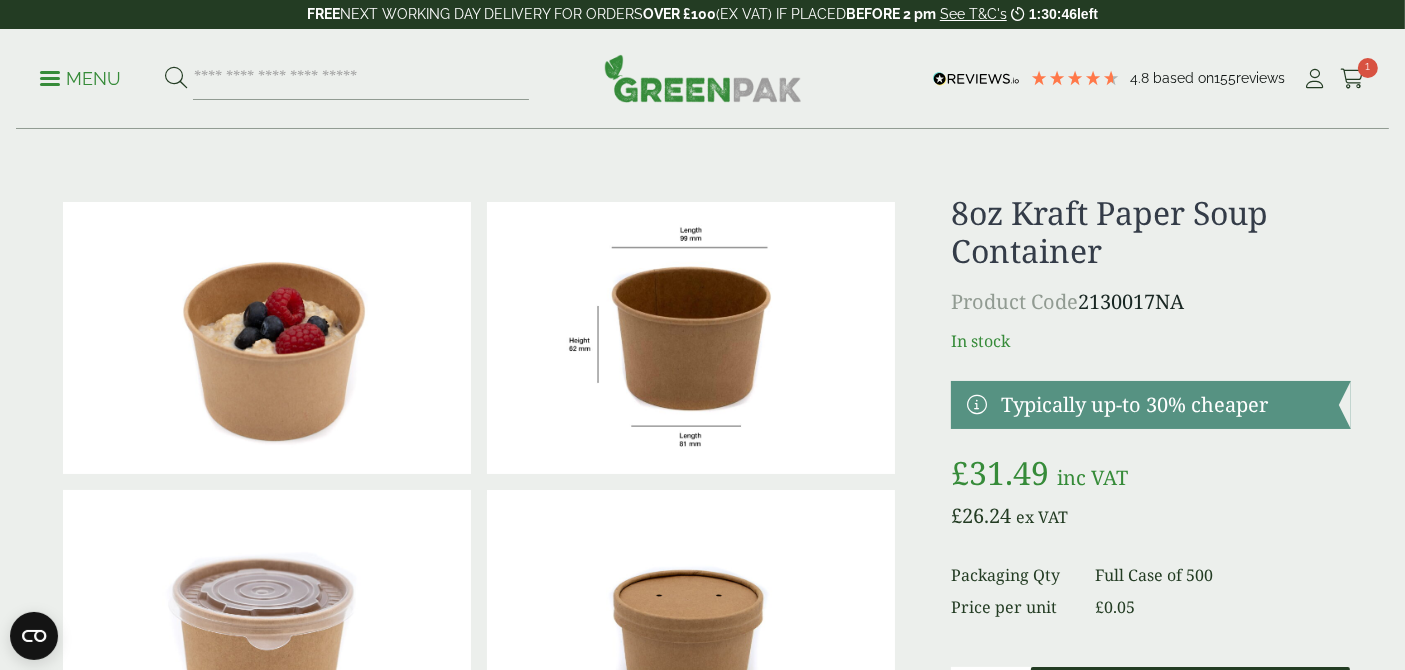 click on "Add to Basket" at bounding box center [1190, 691] 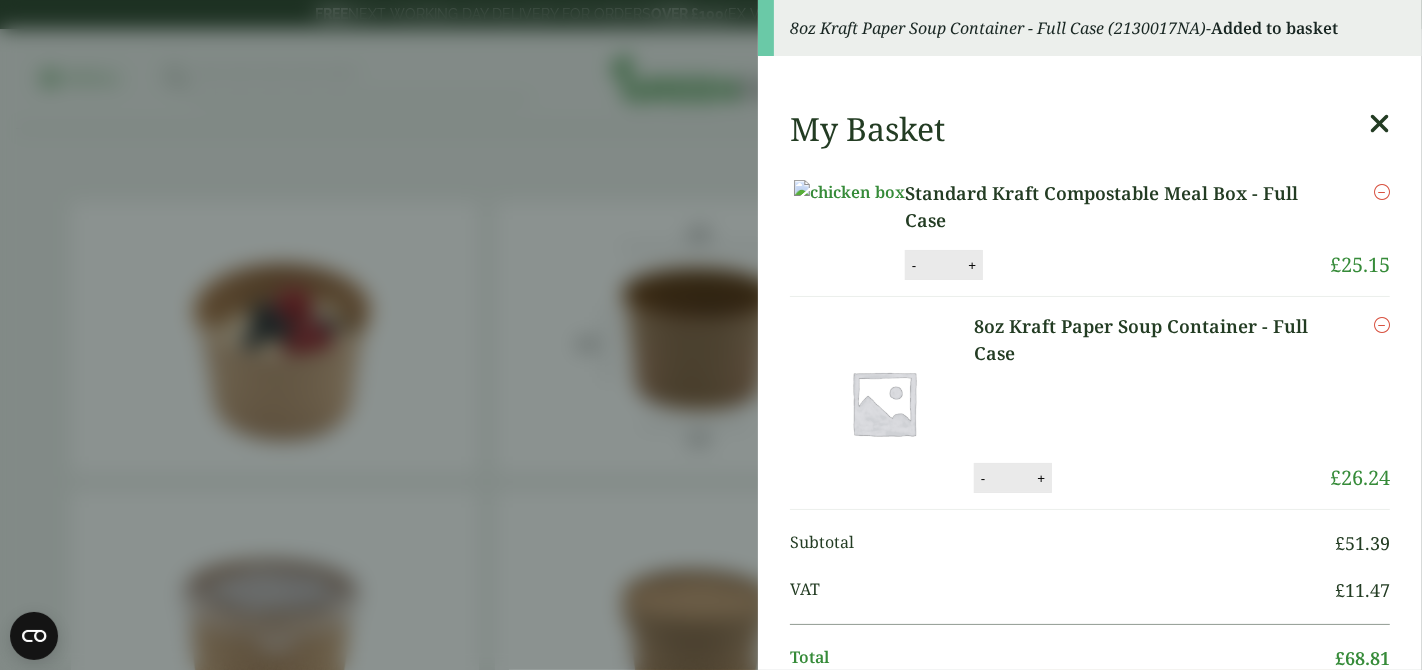click at bounding box center [1379, 124] 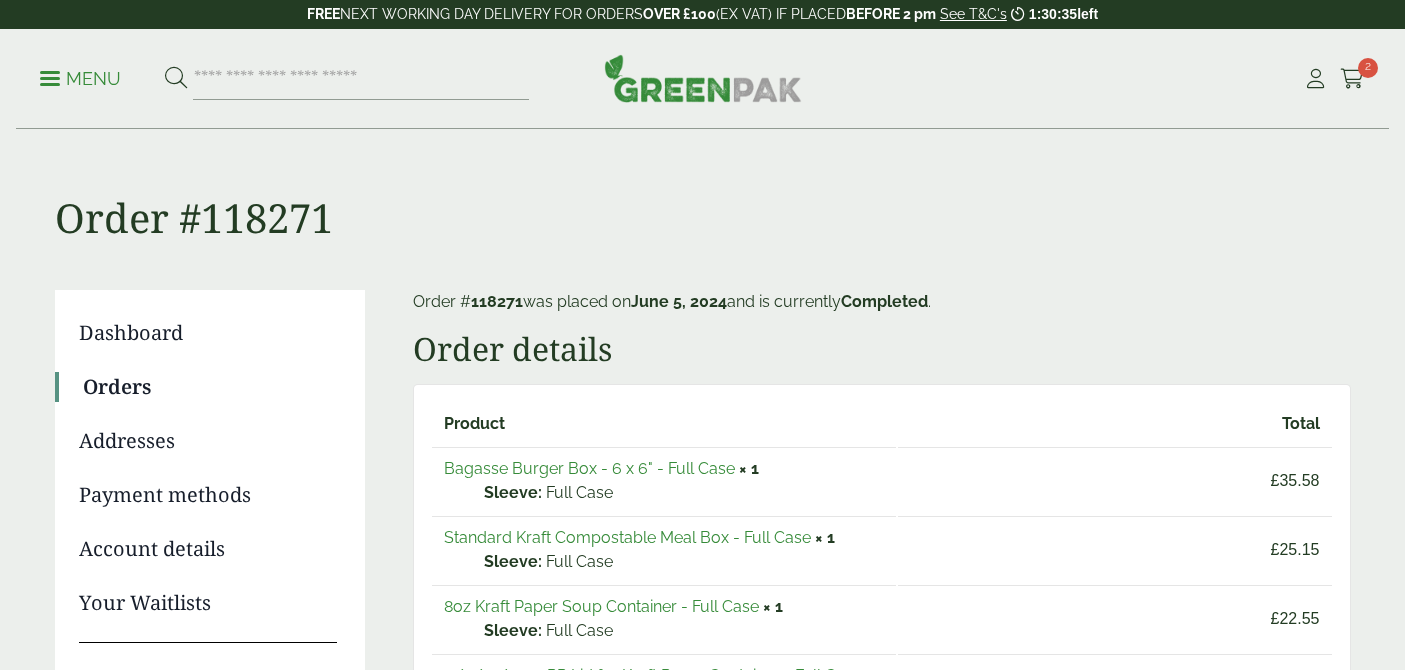 scroll, scrollTop: 0, scrollLeft: 0, axis: both 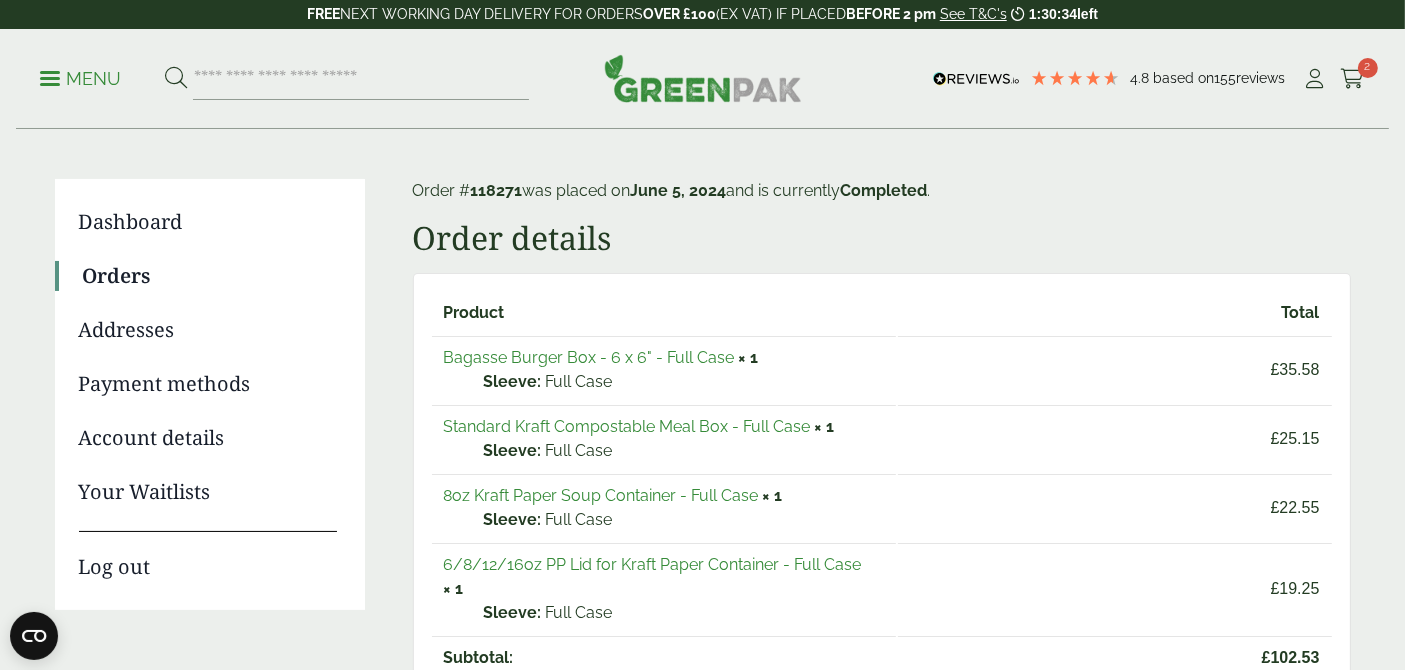 click on "6/8/12/16oz PP Lid for Kraft Paper Container - Full Case" at bounding box center [653, 564] 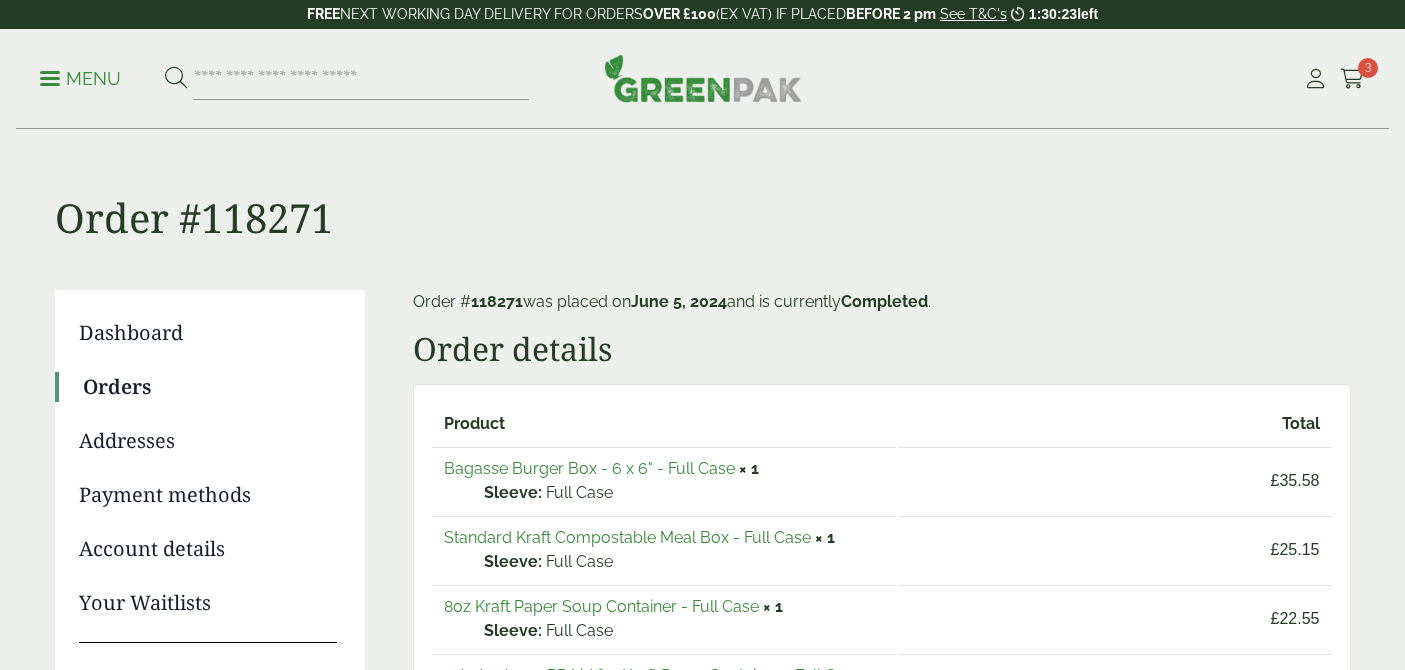 scroll, scrollTop: 111, scrollLeft: 0, axis: vertical 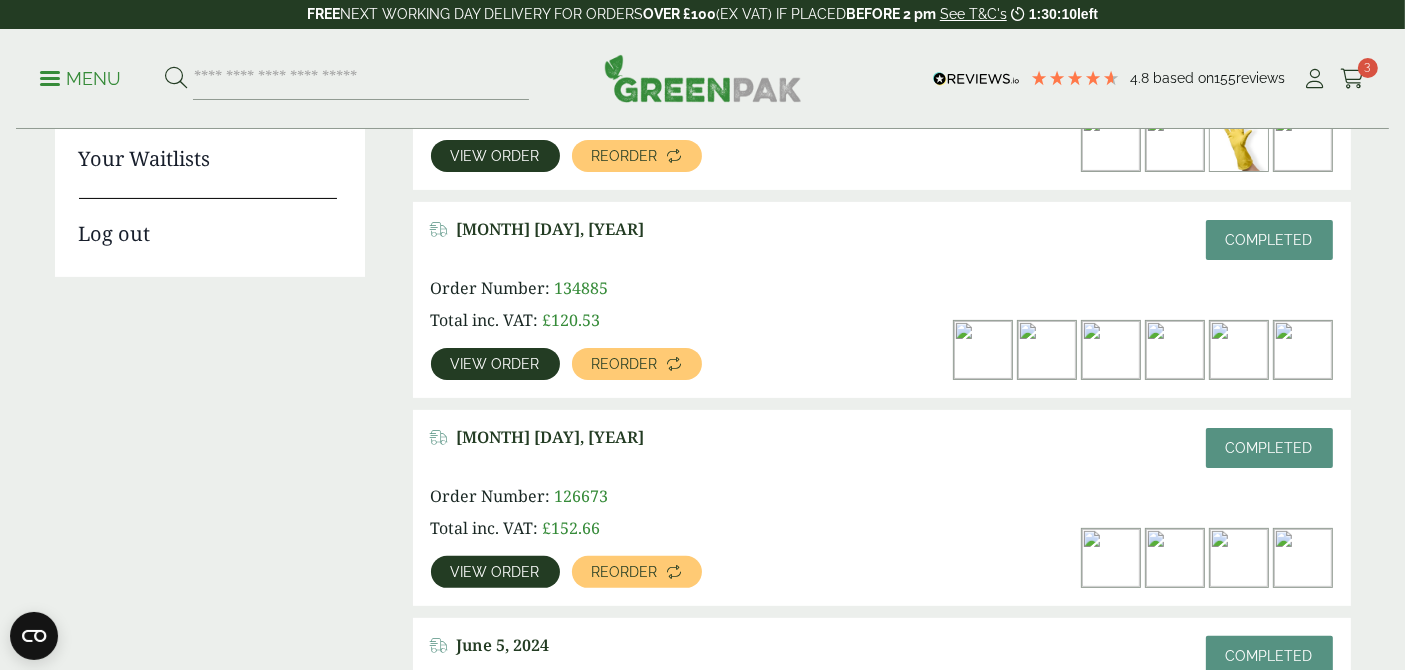 click on "View order" at bounding box center (495, 364) 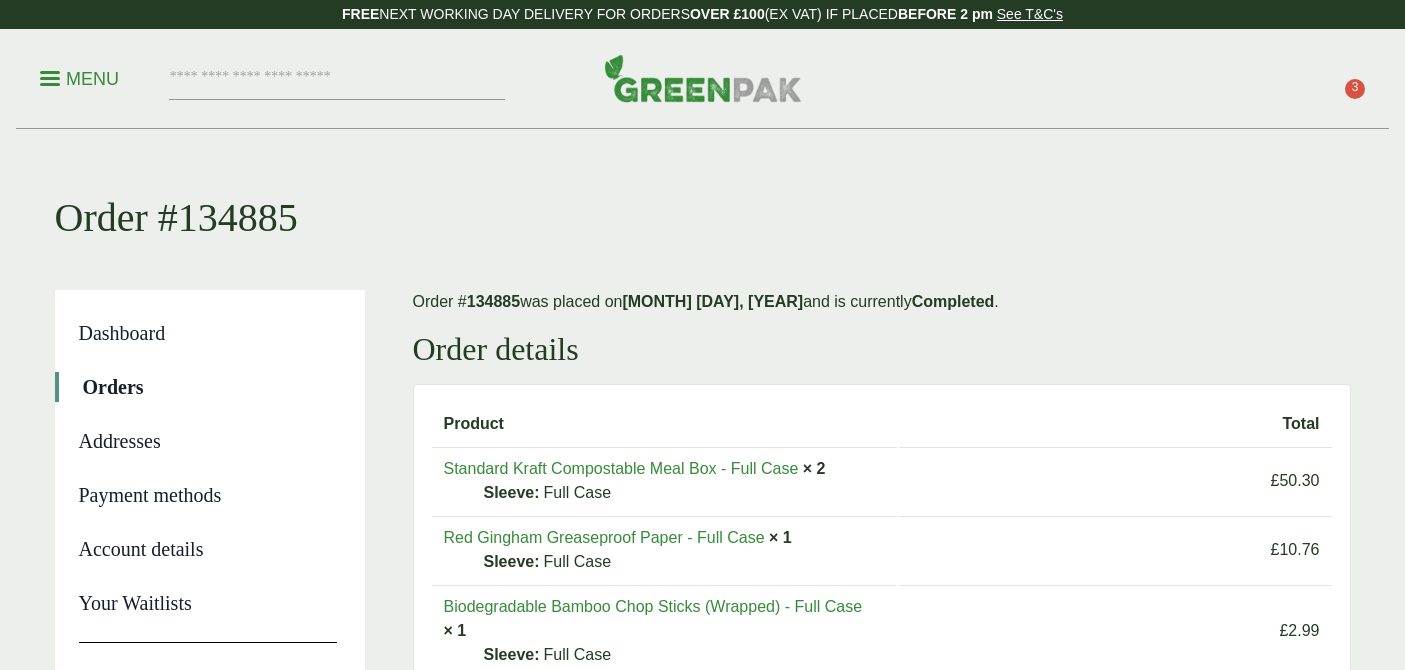scroll, scrollTop: 0, scrollLeft: 0, axis: both 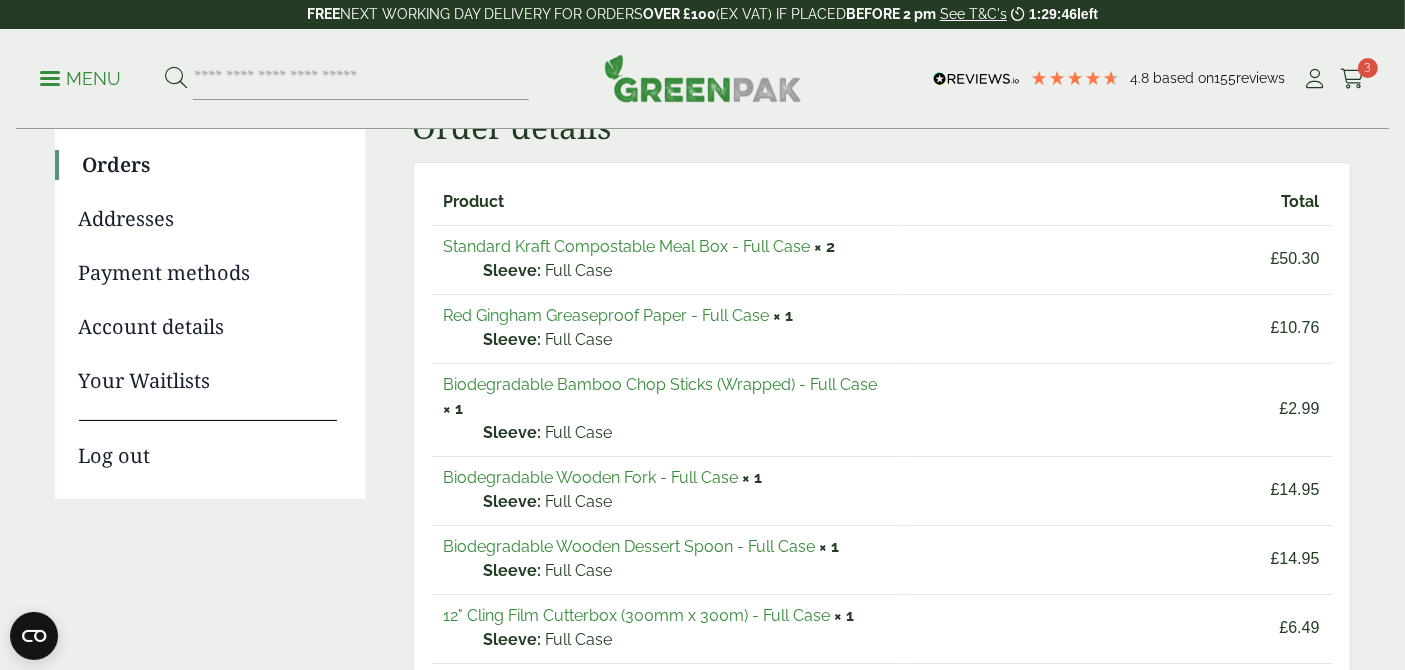click on "Biodegradable Wooden Fork - Full Case" at bounding box center [591, 477] 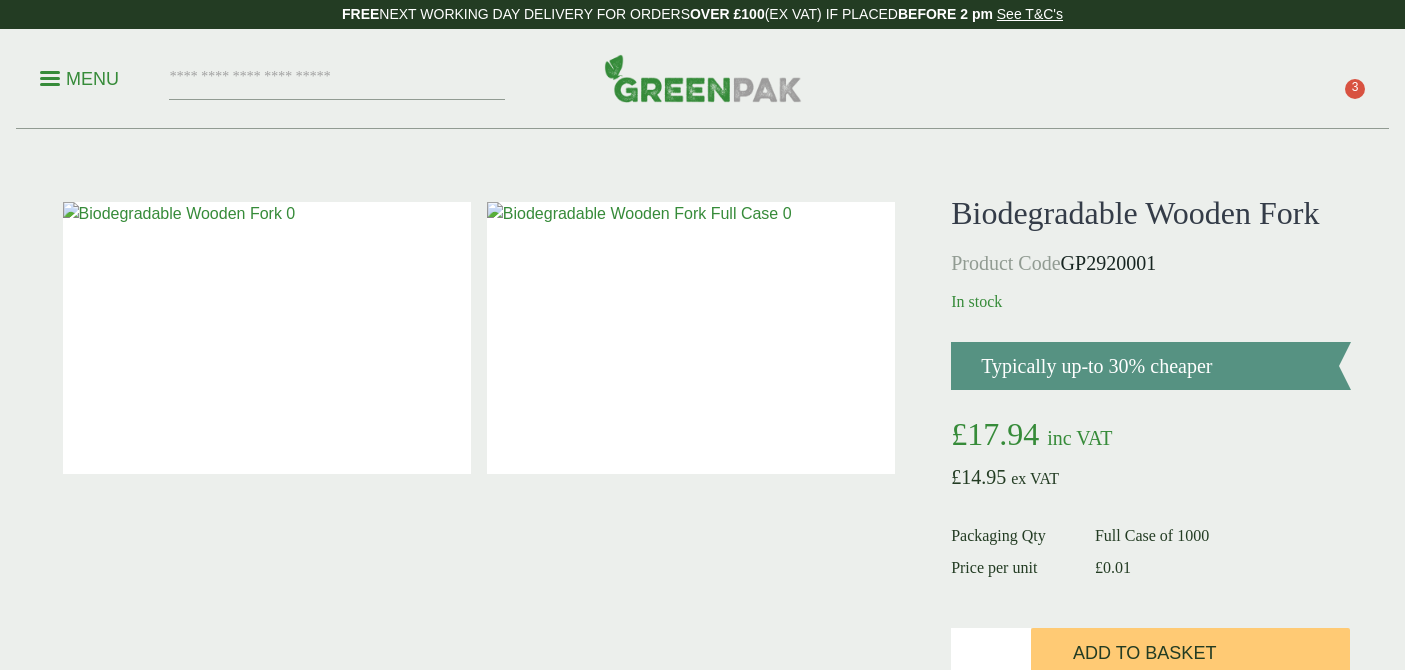 scroll, scrollTop: 0, scrollLeft: 0, axis: both 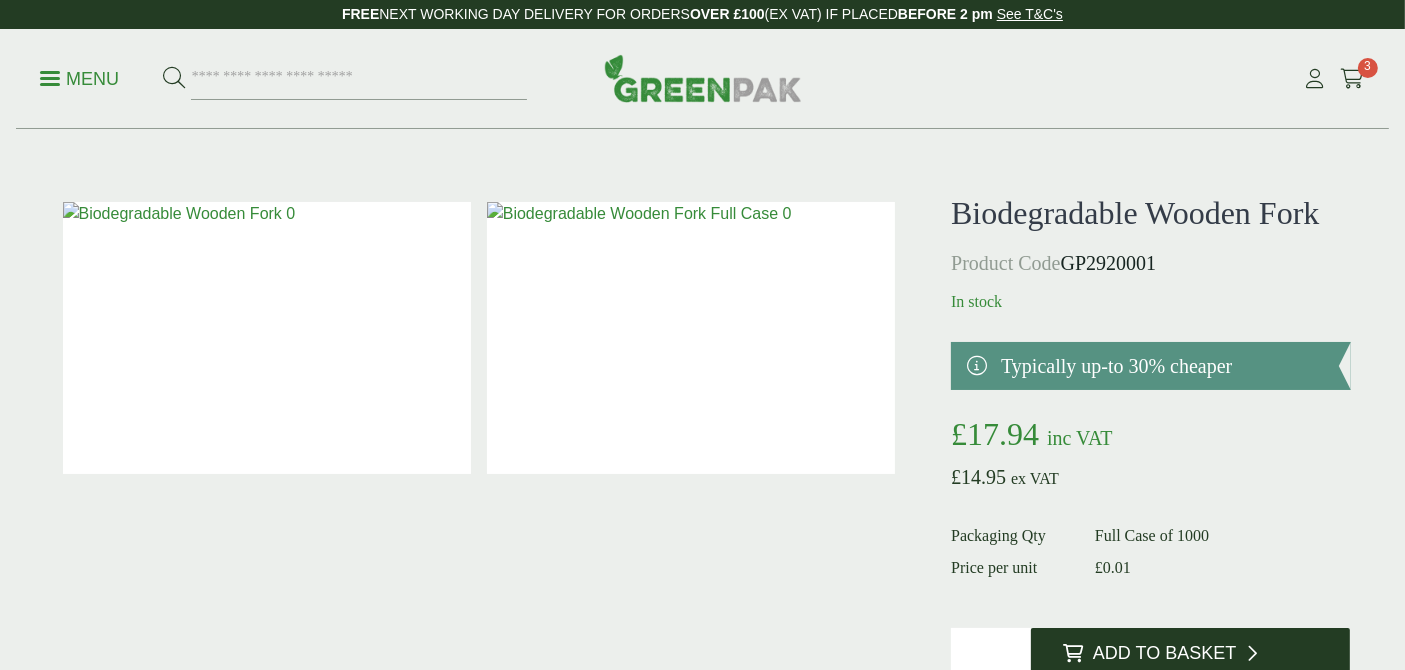 click on "Add to Basket" at bounding box center [1190, 652] 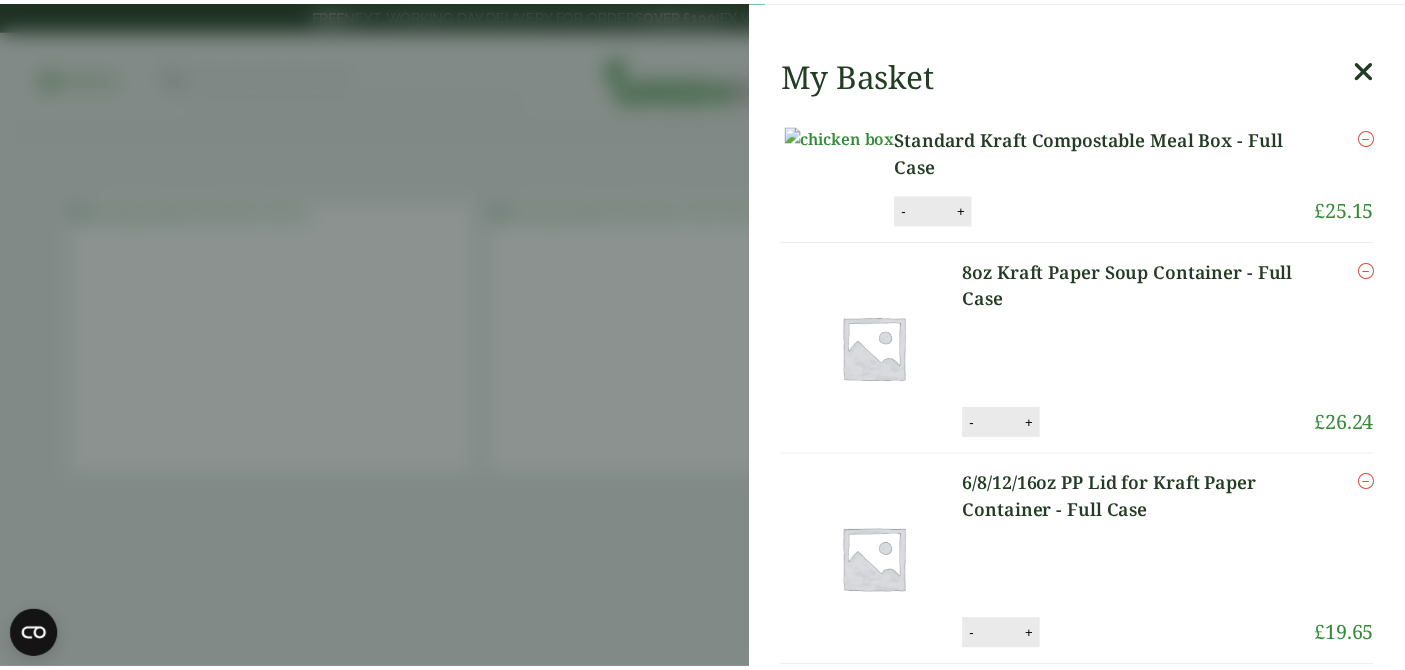 scroll, scrollTop: 0, scrollLeft: 0, axis: both 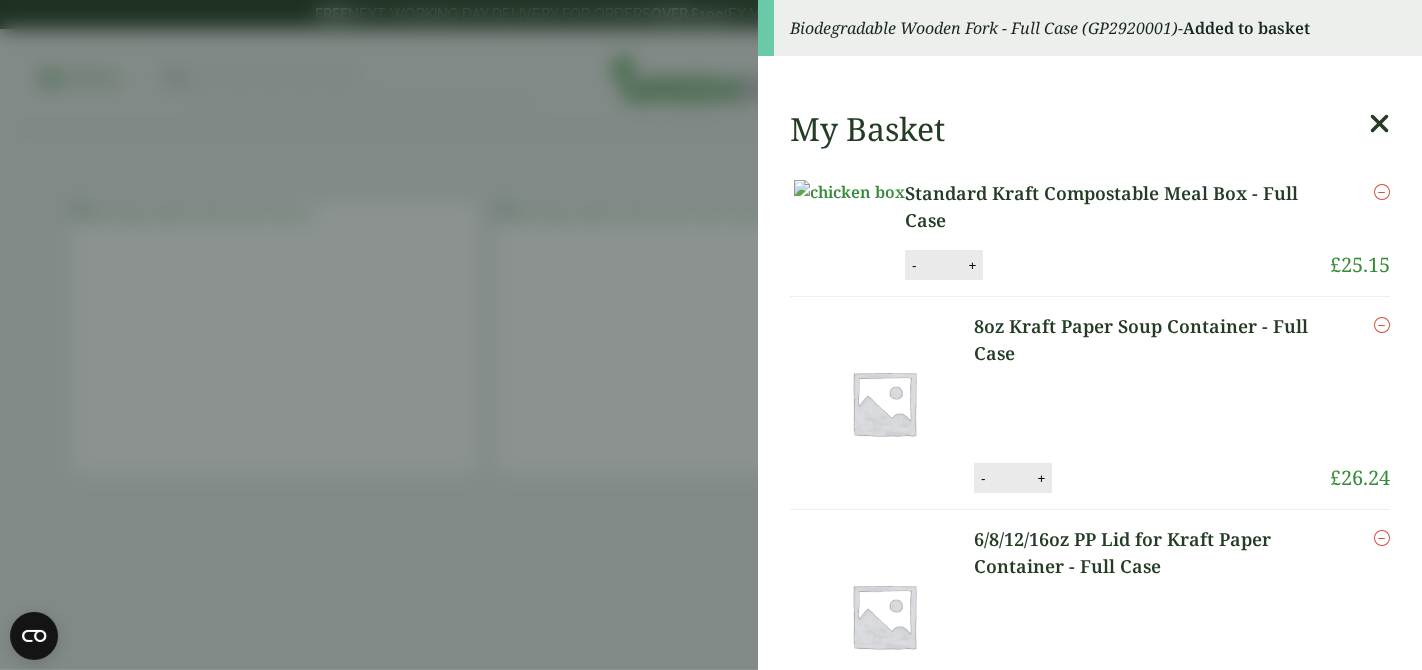 click on "Biodegradable Wooden Fork - Full Case (GP2920001)  -  Added to basket
My Basket
Standard Kraft Compostable Meal Box - Full Case
Standard Kraft Compostable Meal Box - Full Case quantity
- * +
Update
Remove
£" at bounding box center [711, 335] 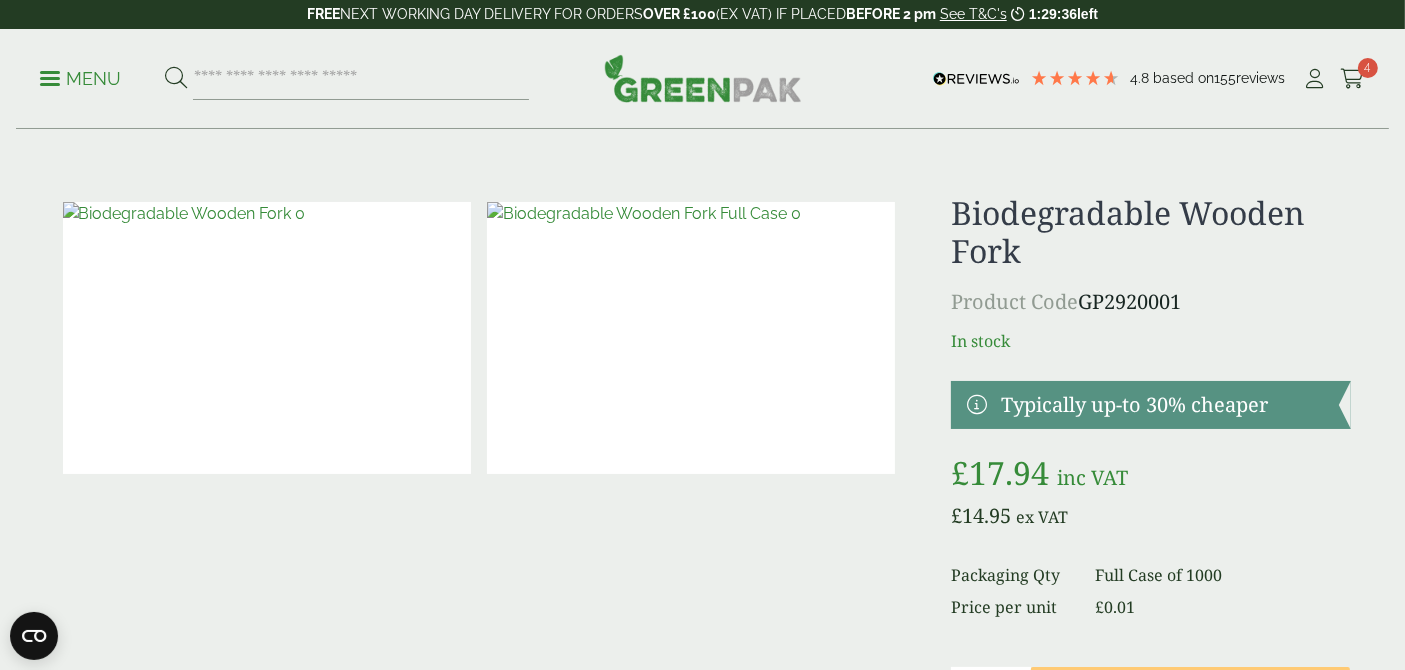click on "Menu
4.8   Based on  155  reviews My Account 4" at bounding box center (702, 79) 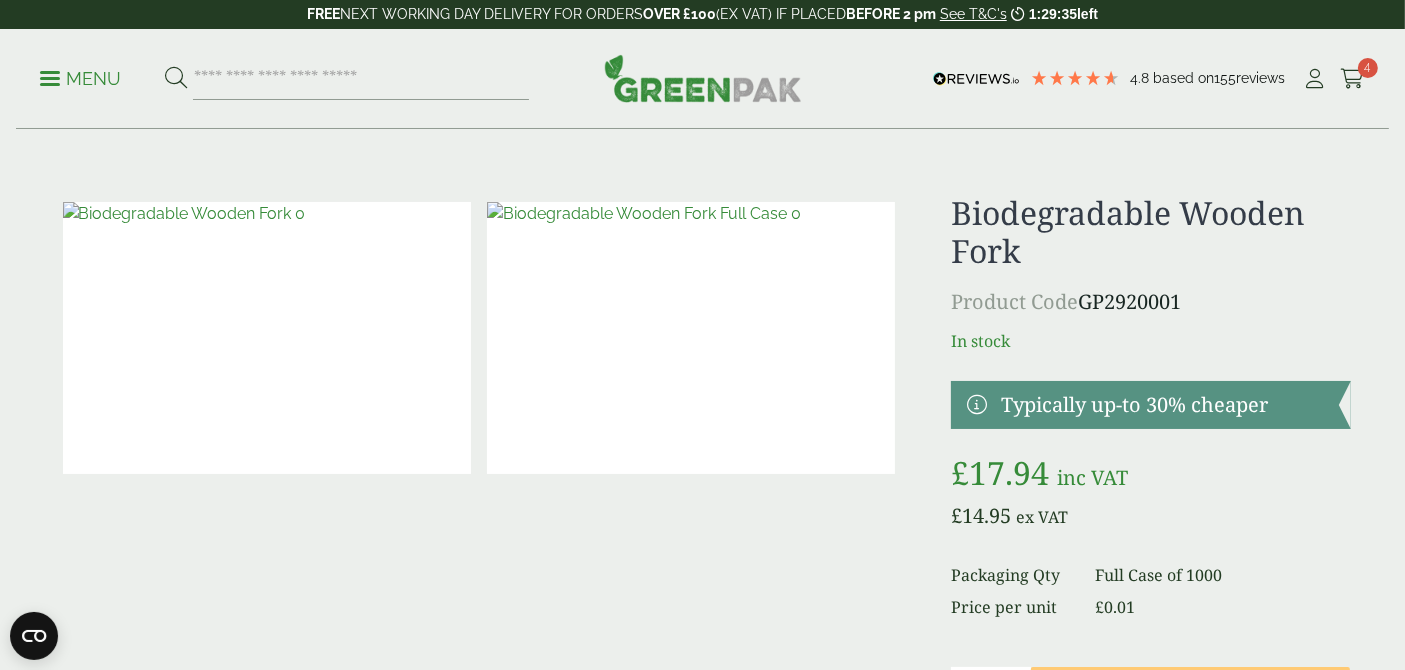 click at bounding box center (50, 78) 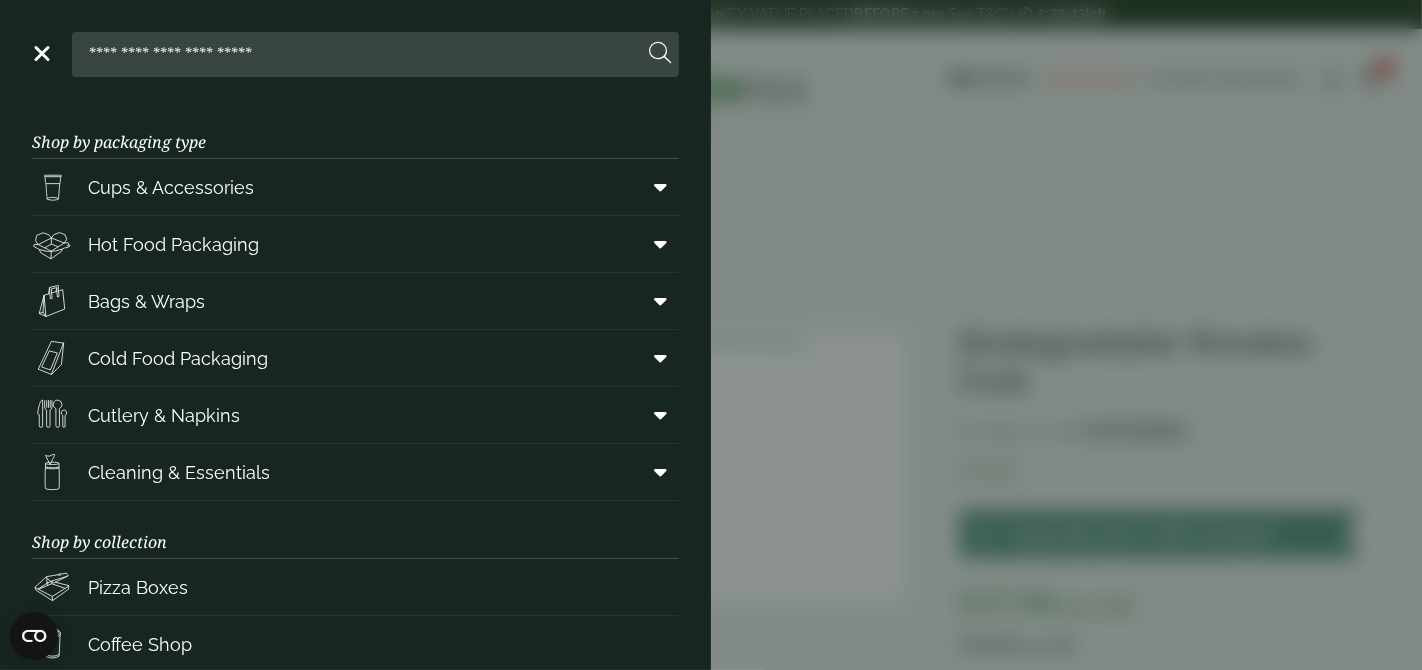 click on "Close
Shop by packaging type
Cups & Accessories
Hot Drink Paper Cups
Smoothie Cups
Pint & Half Pint Glasses
Hiball Glasses
Shot Glasses
Stemmed Glasses
Tumblers Glasses
Carafes & Jugs
In-cup Drinks
Coca Cola Cups
Green Effect
Single Wall Cups
Hot Food Packaging
Food Trays
Hotdog Trays
Deli Boxes
On The Go Boxes
Chicken Boxes
Clamshell Boxes
Burger Boxes
Pizza Boxes
Kraft Bowls" at bounding box center [711, 335] 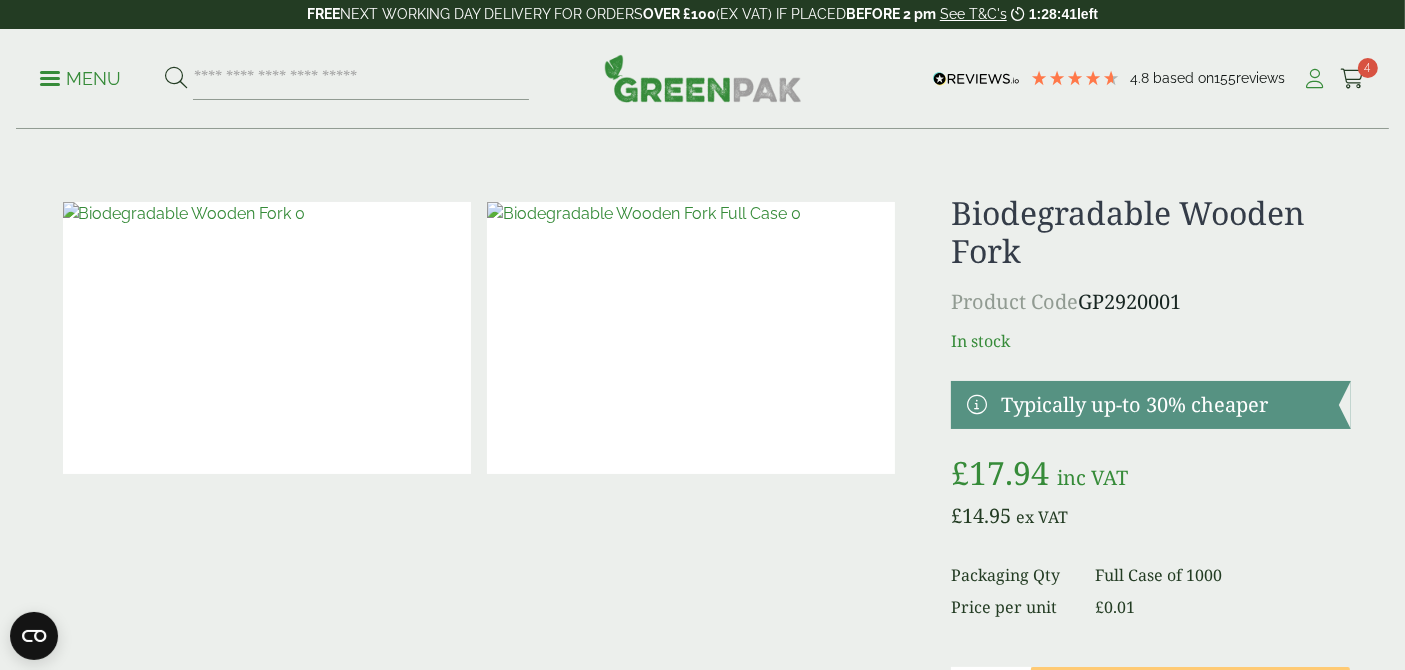 click at bounding box center (1315, 79) 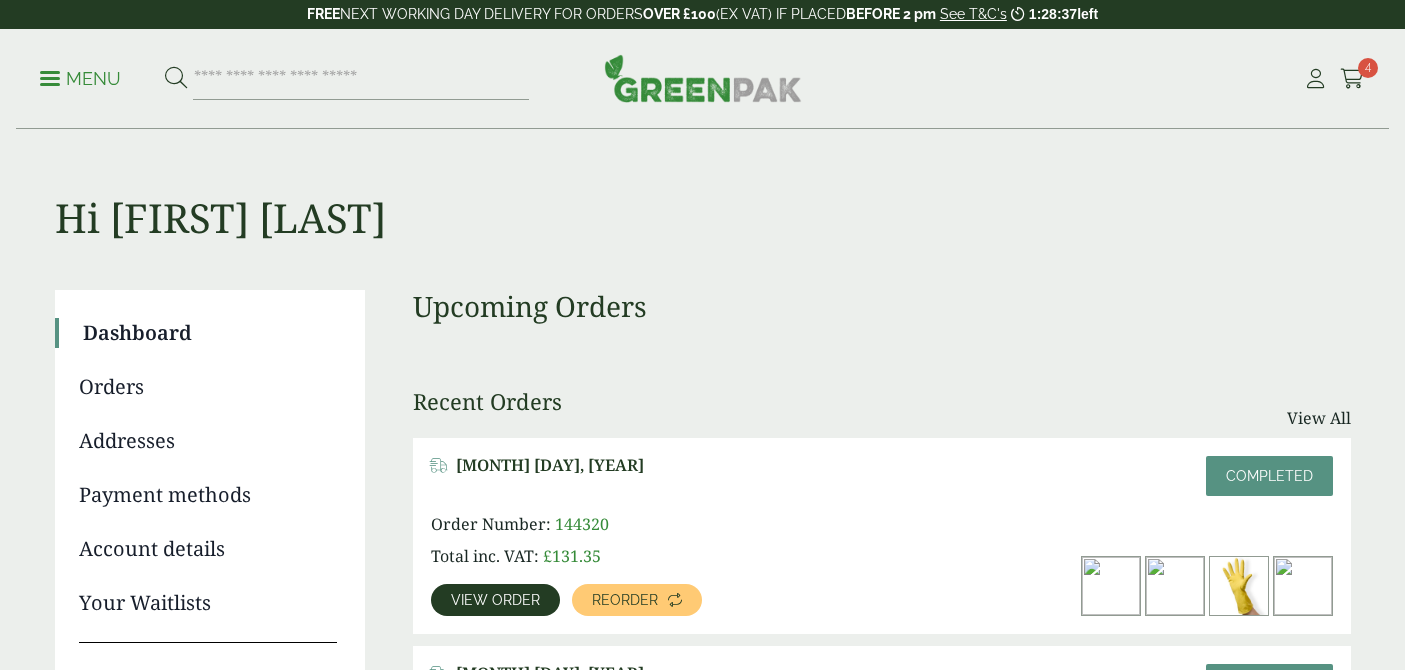 scroll, scrollTop: 0, scrollLeft: 0, axis: both 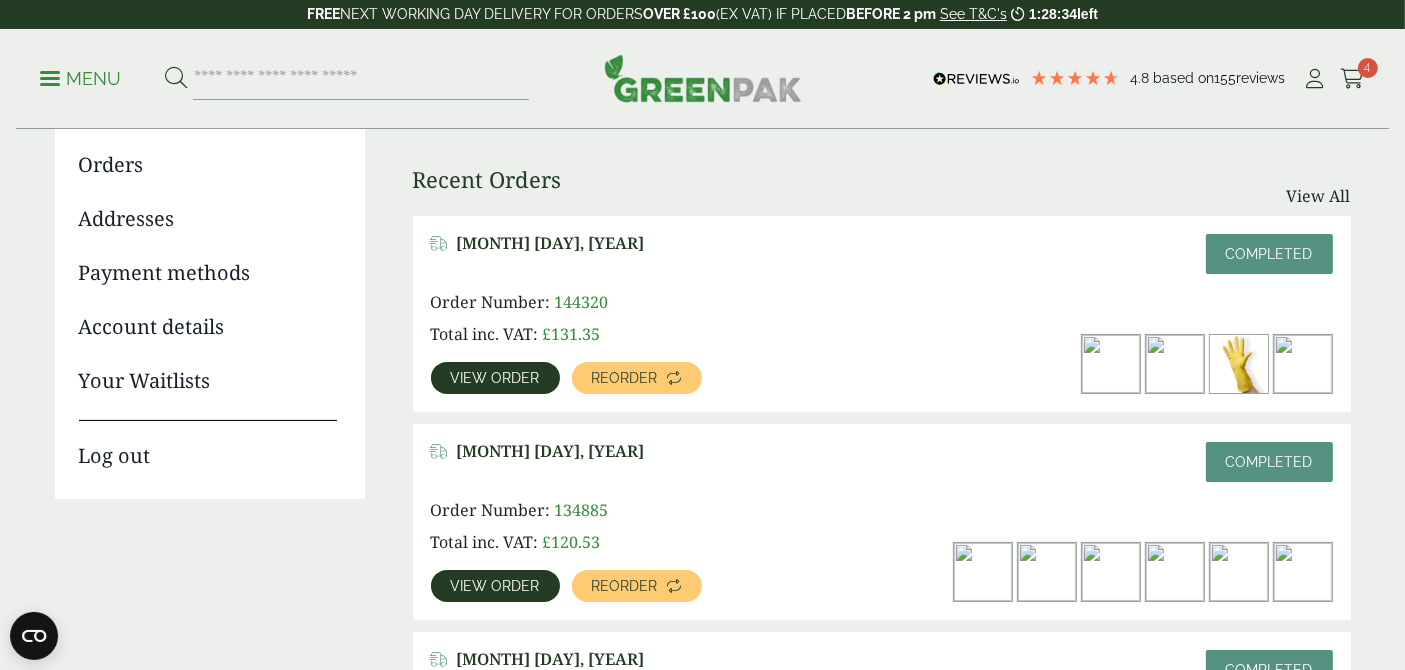 click on "View order" at bounding box center [495, 378] 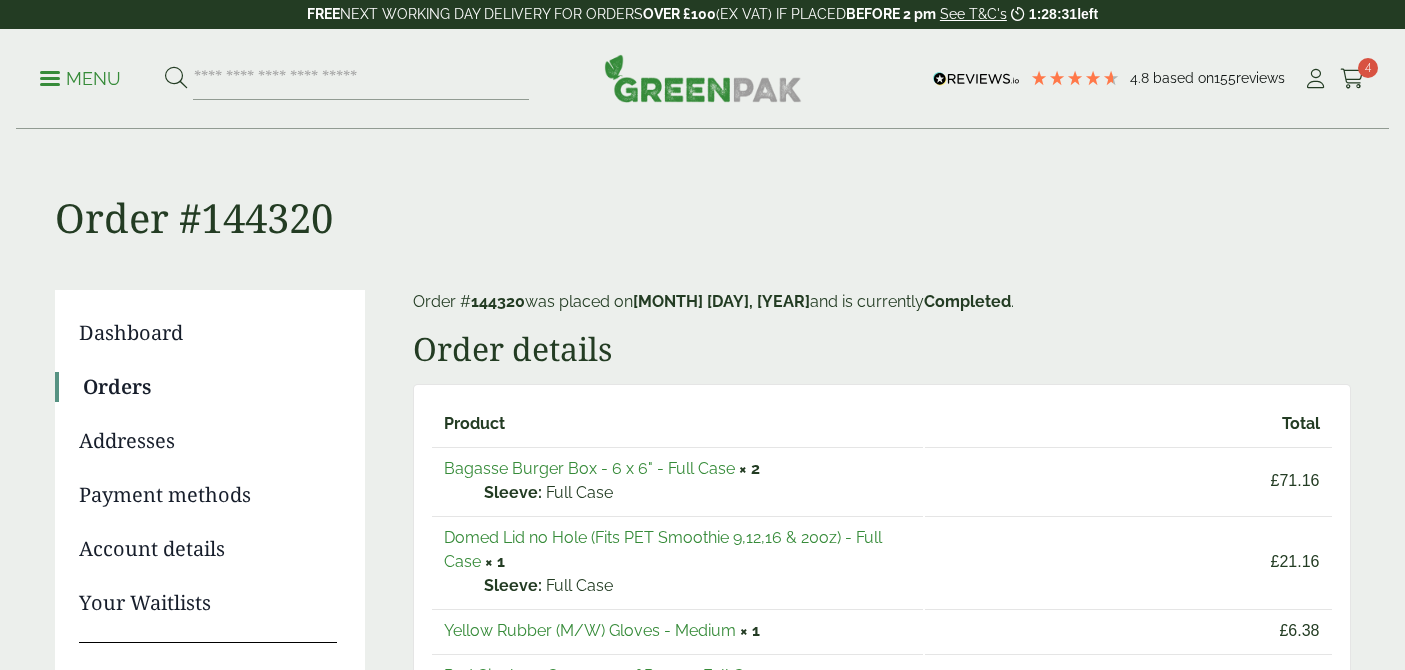 scroll, scrollTop: 0, scrollLeft: 0, axis: both 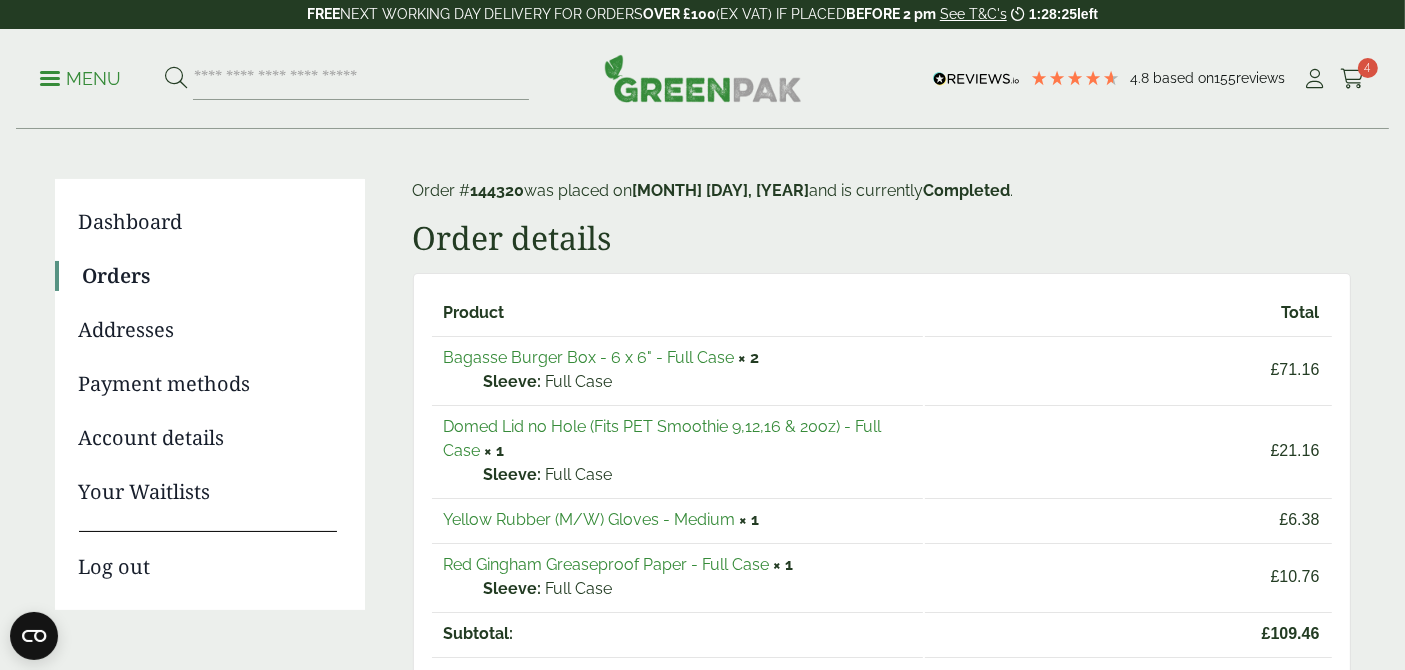 click on "Domed Lid no Hole (Fits PET Smoothie 9,12,16 & 20oz) - Full Case" at bounding box center (663, 438) 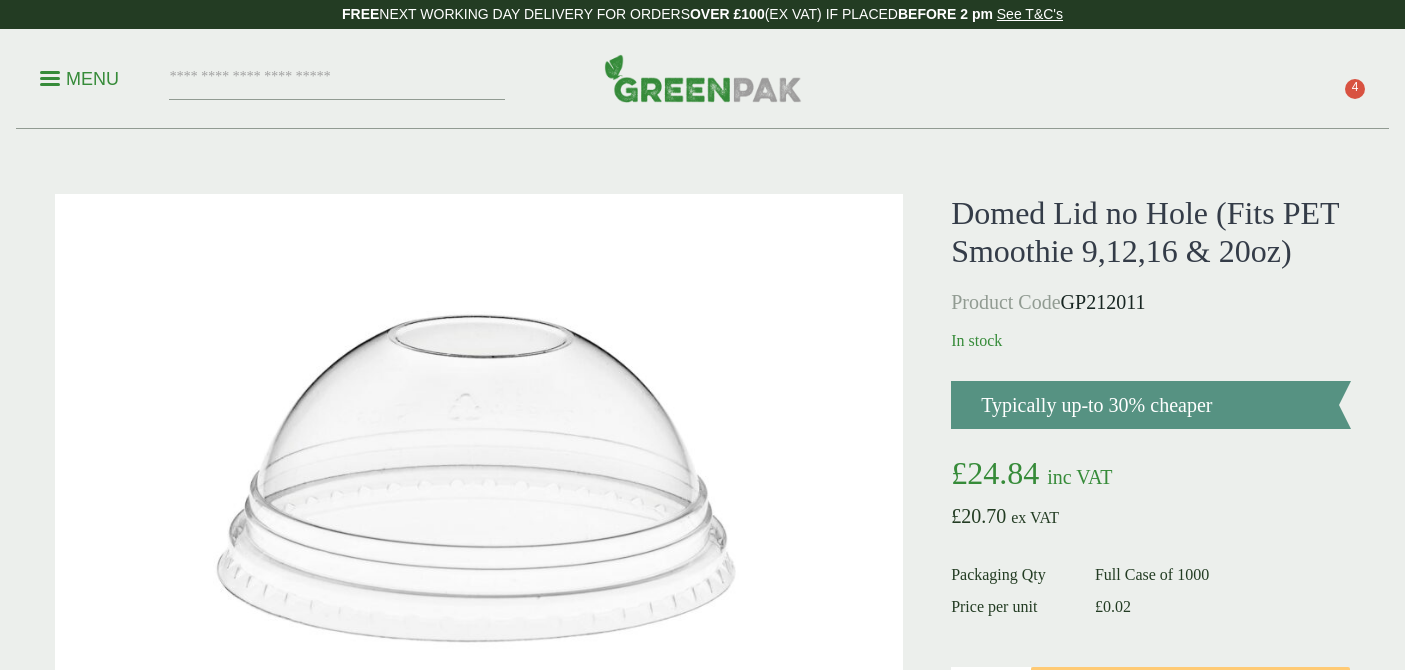 scroll, scrollTop: 0, scrollLeft: 0, axis: both 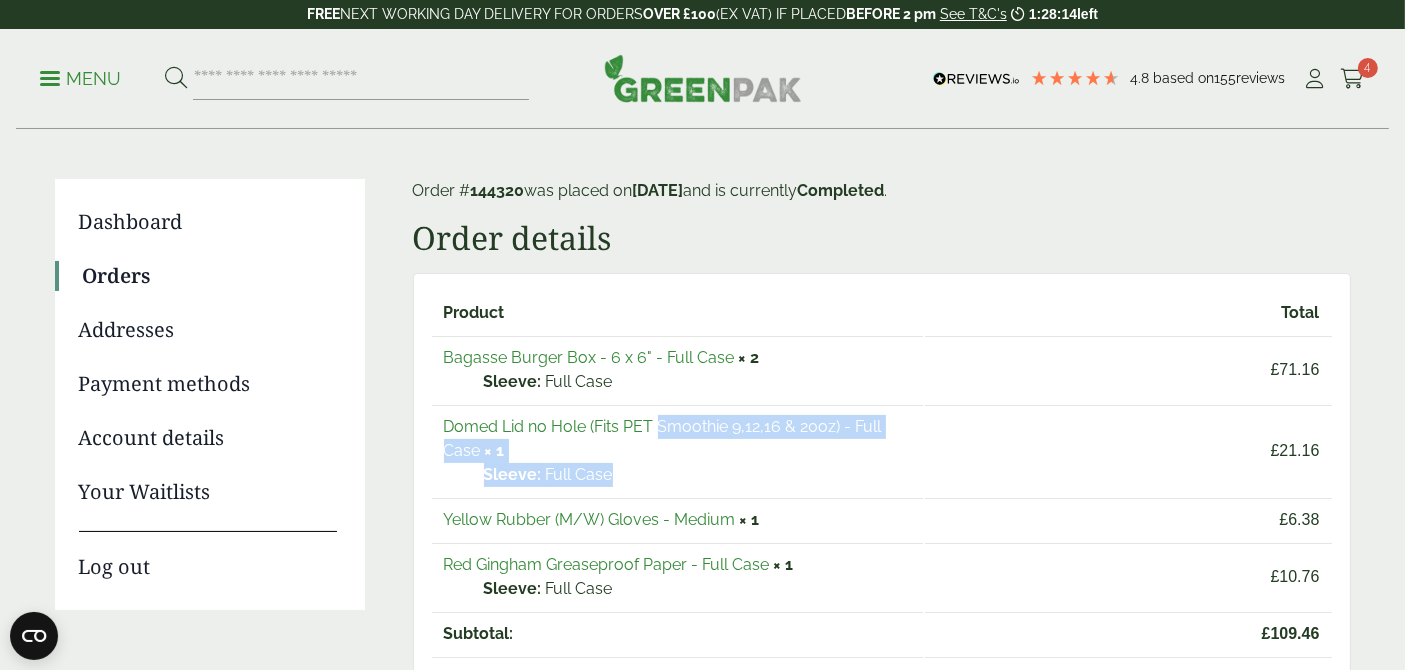 drag, startPoint x: 894, startPoint y: 361, endPoint x: 643, endPoint y: 362, distance: 251.002 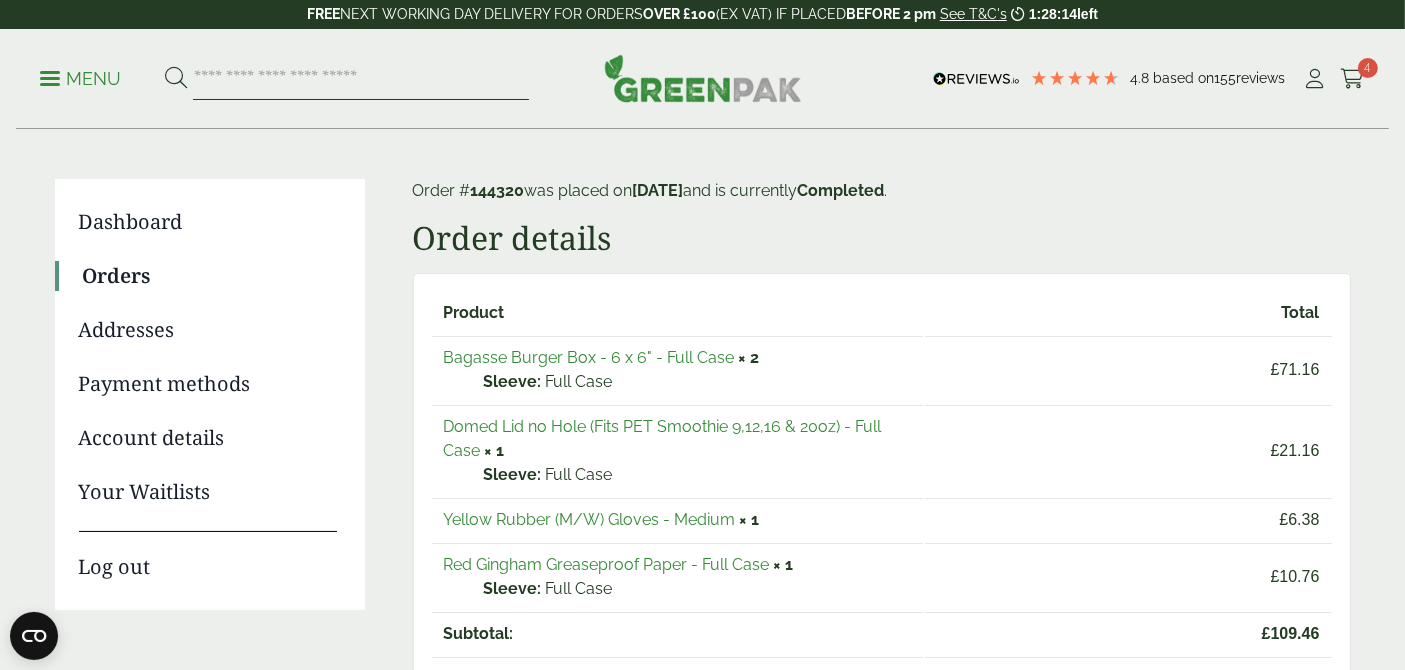 click at bounding box center [361, 79] 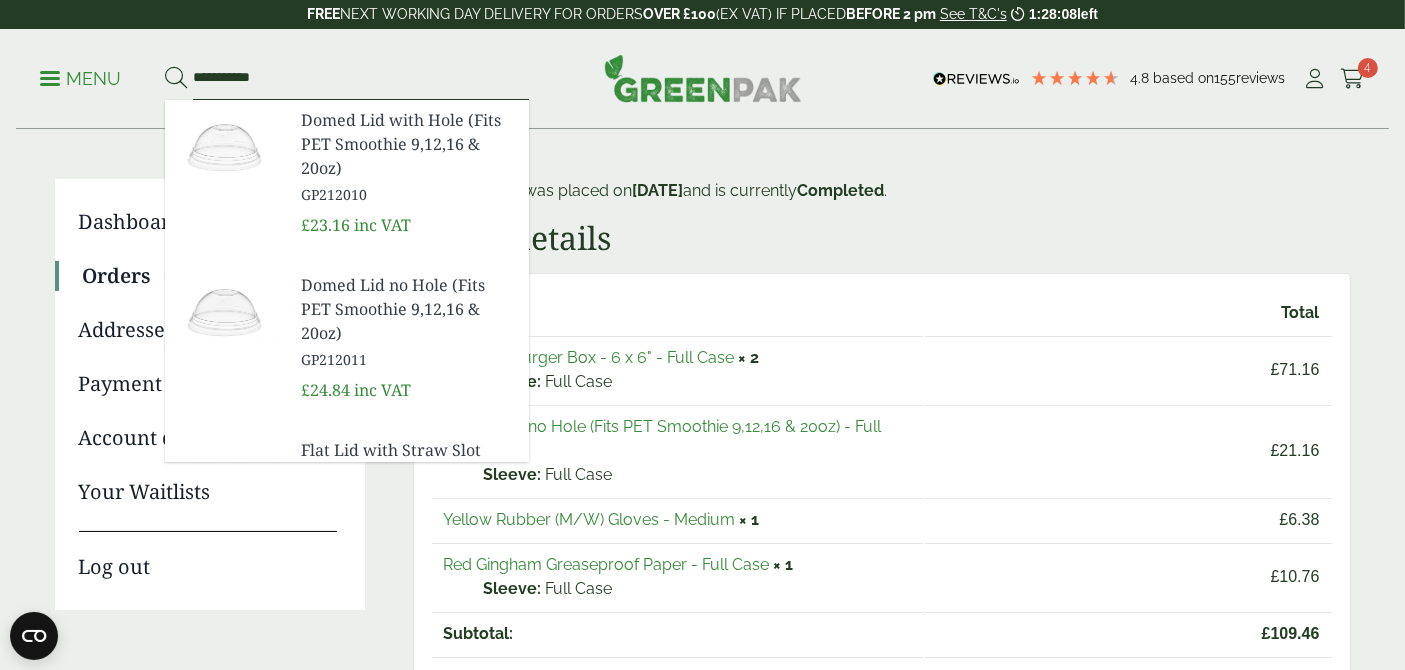 type on "**********" 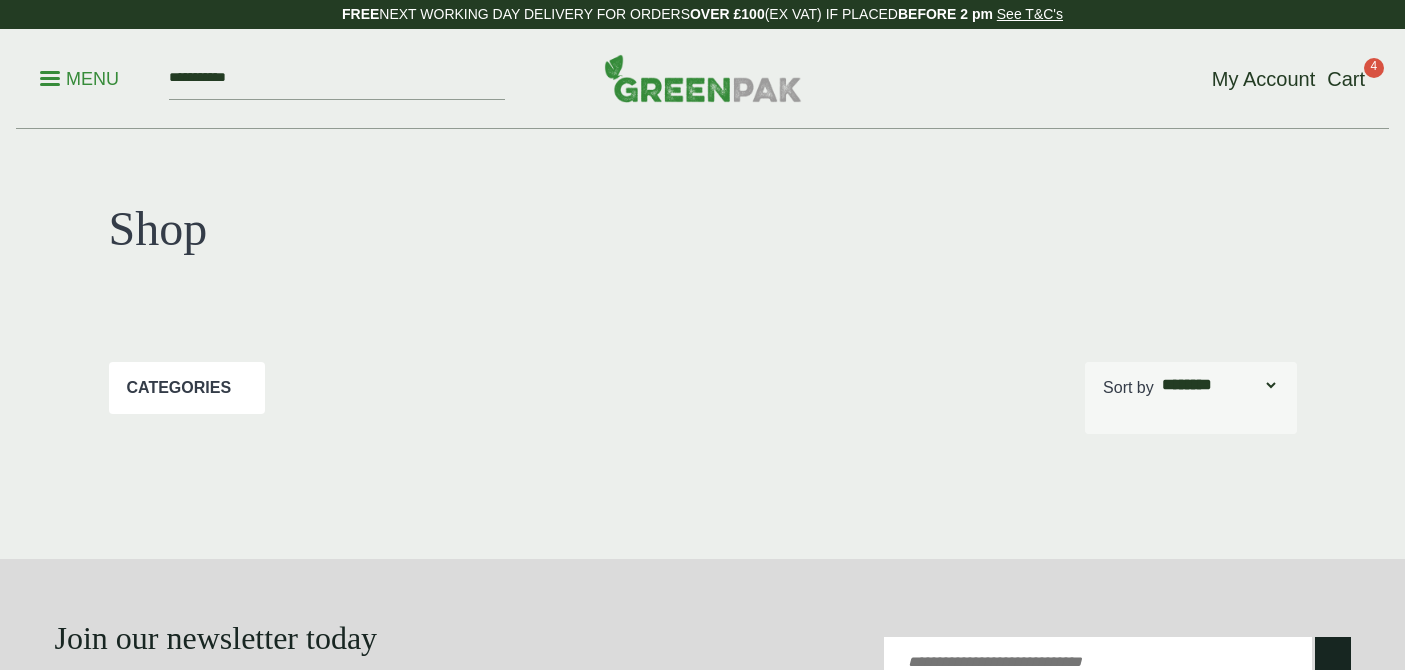 scroll, scrollTop: 0, scrollLeft: 0, axis: both 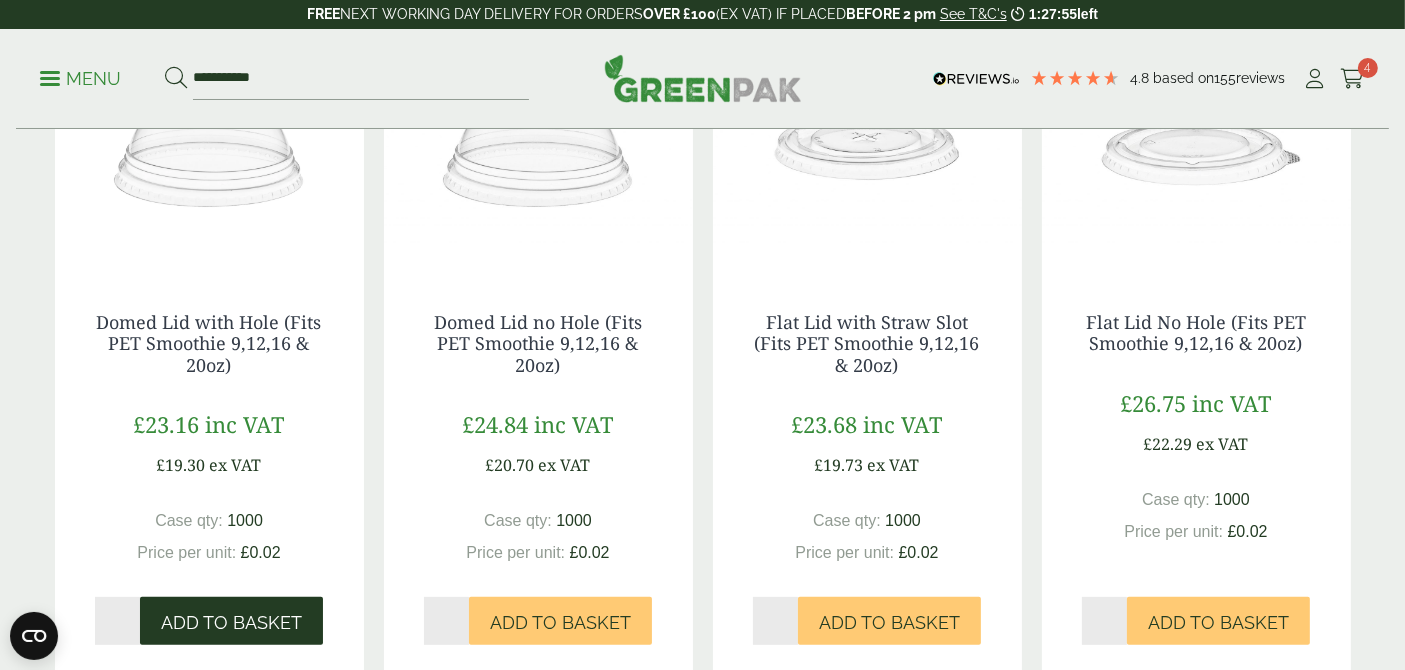 click on "Add to Basket" at bounding box center [231, 623] 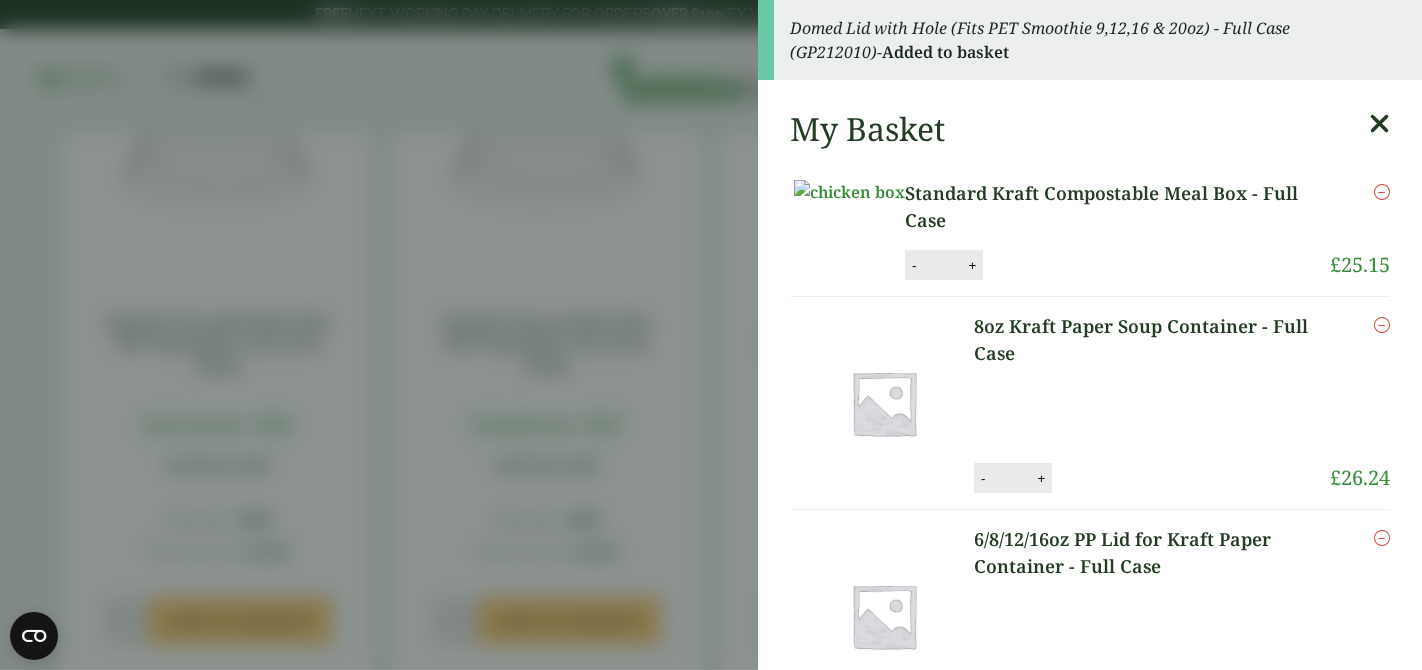 click at bounding box center [1379, 124] 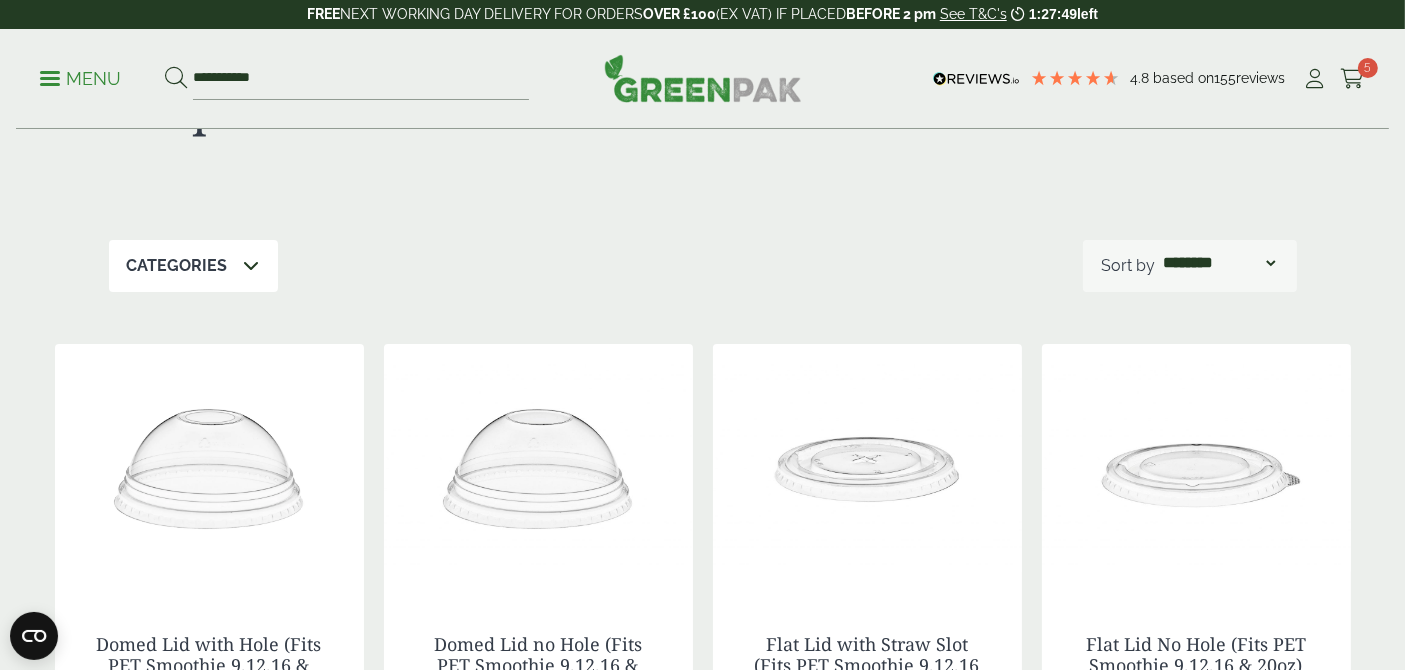 scroll, scrollTop: 0, scrollLeft: 0, axis: both 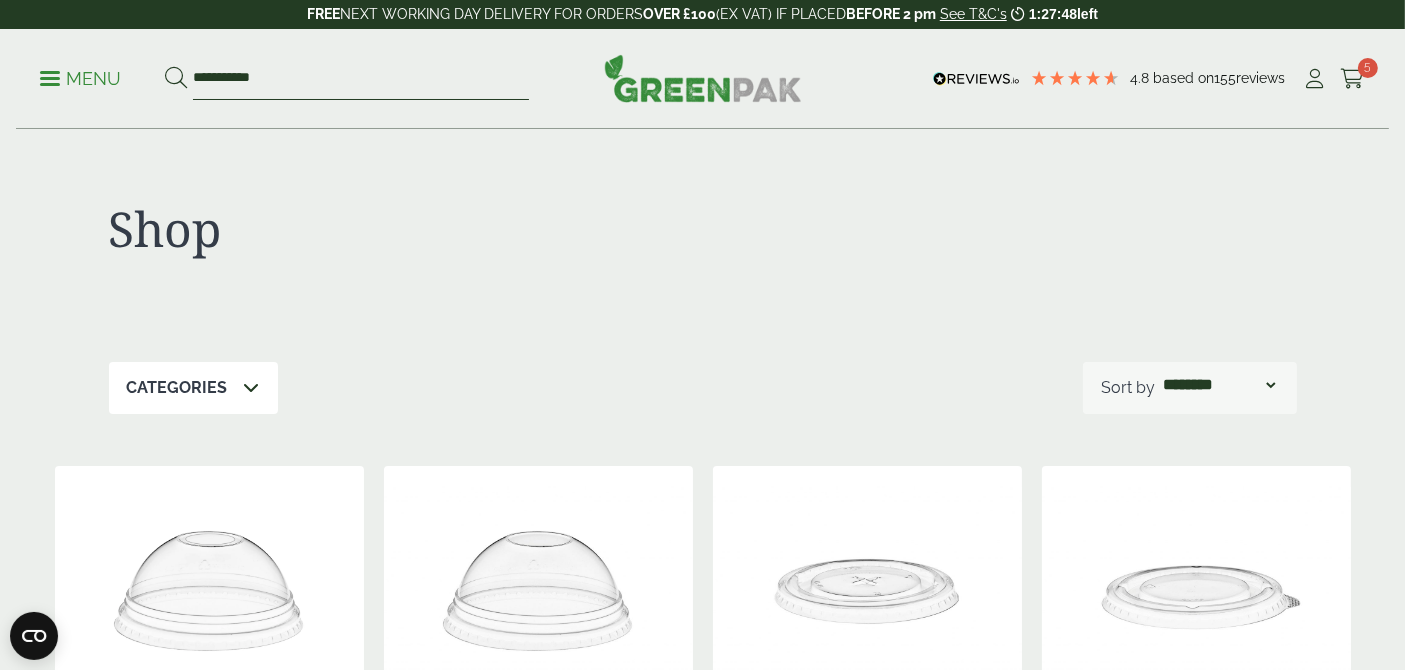 click on "**********" at bounding box center (361, 79) 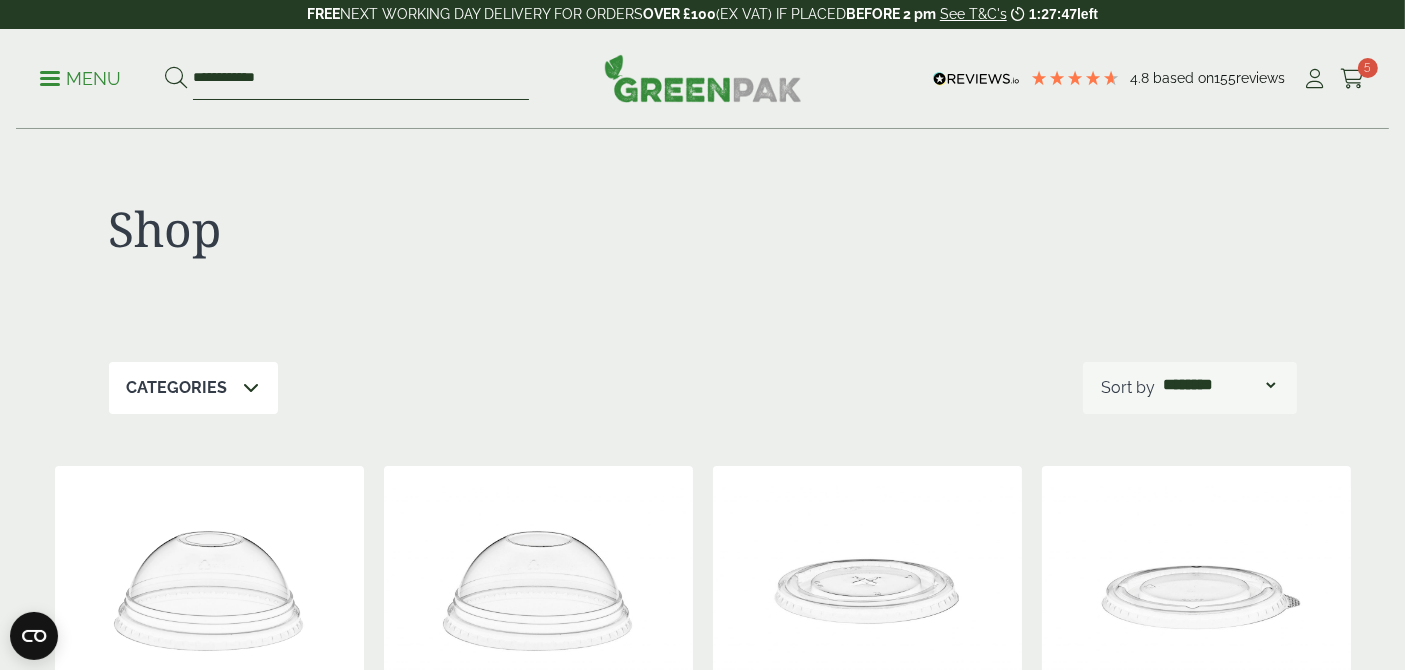 type on "**********" 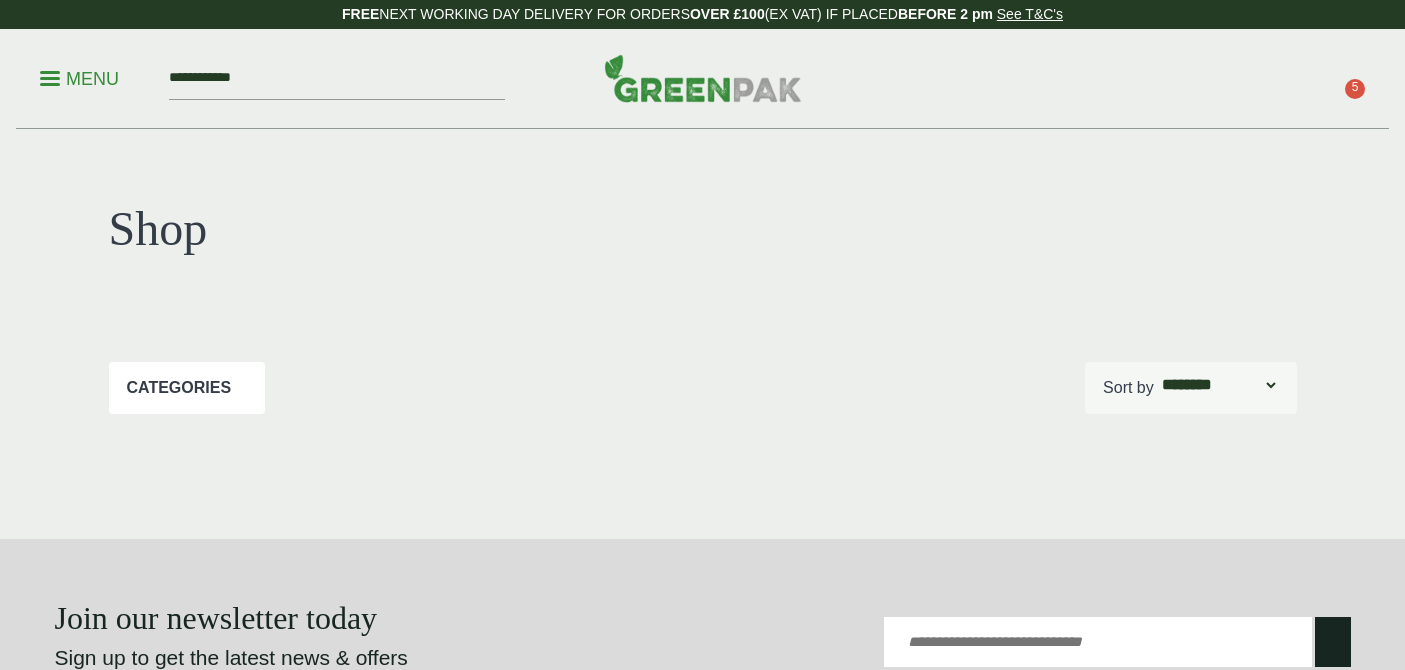 scroll, scrollTop: 0, scrollLeft: 0, axis: both 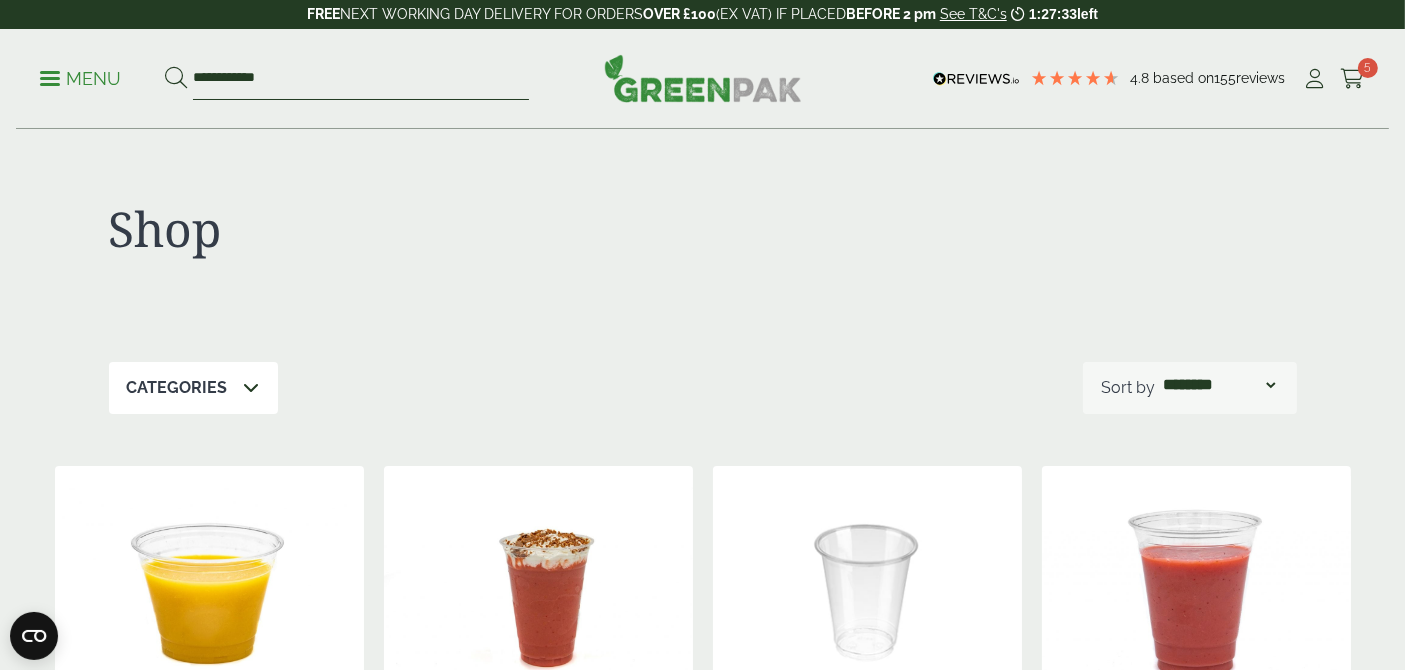 click on "**********" at bounding box center [361, 79] 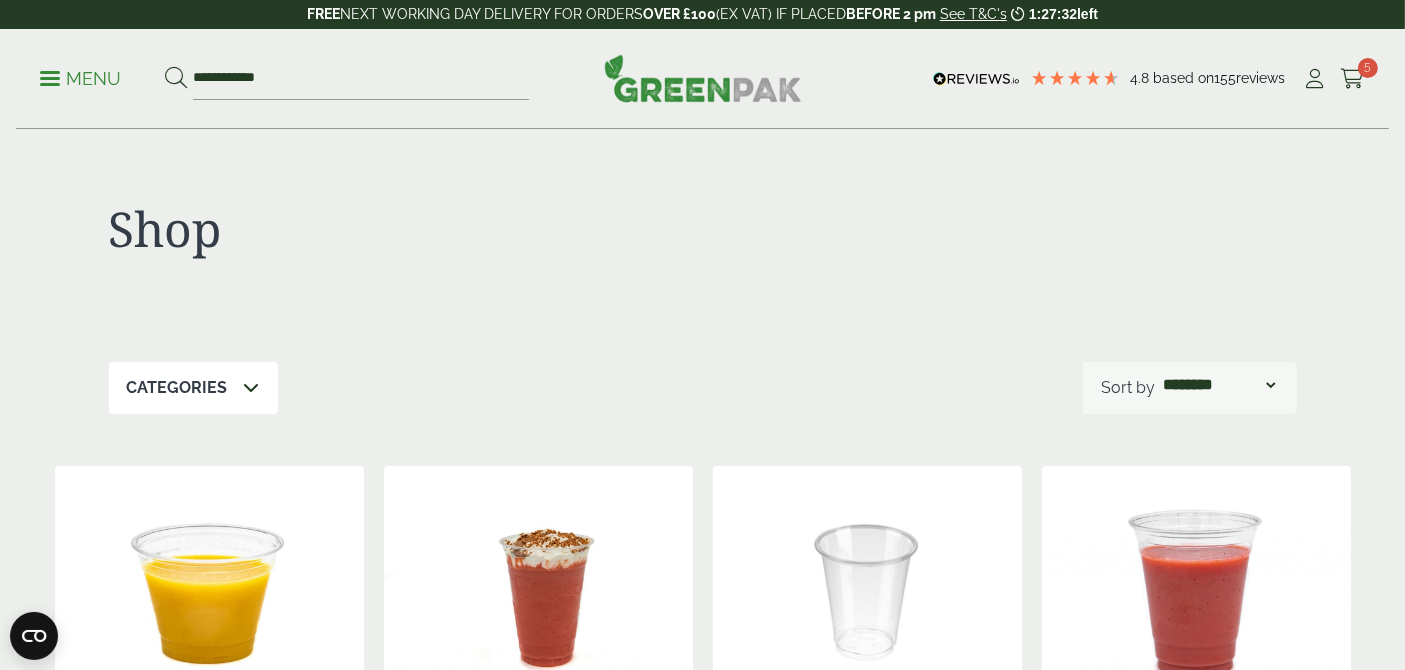 drag, startPoint x: 45, startPoint y: 70, endPoint x: 0, endPoint y: 55, distance: 47.434166 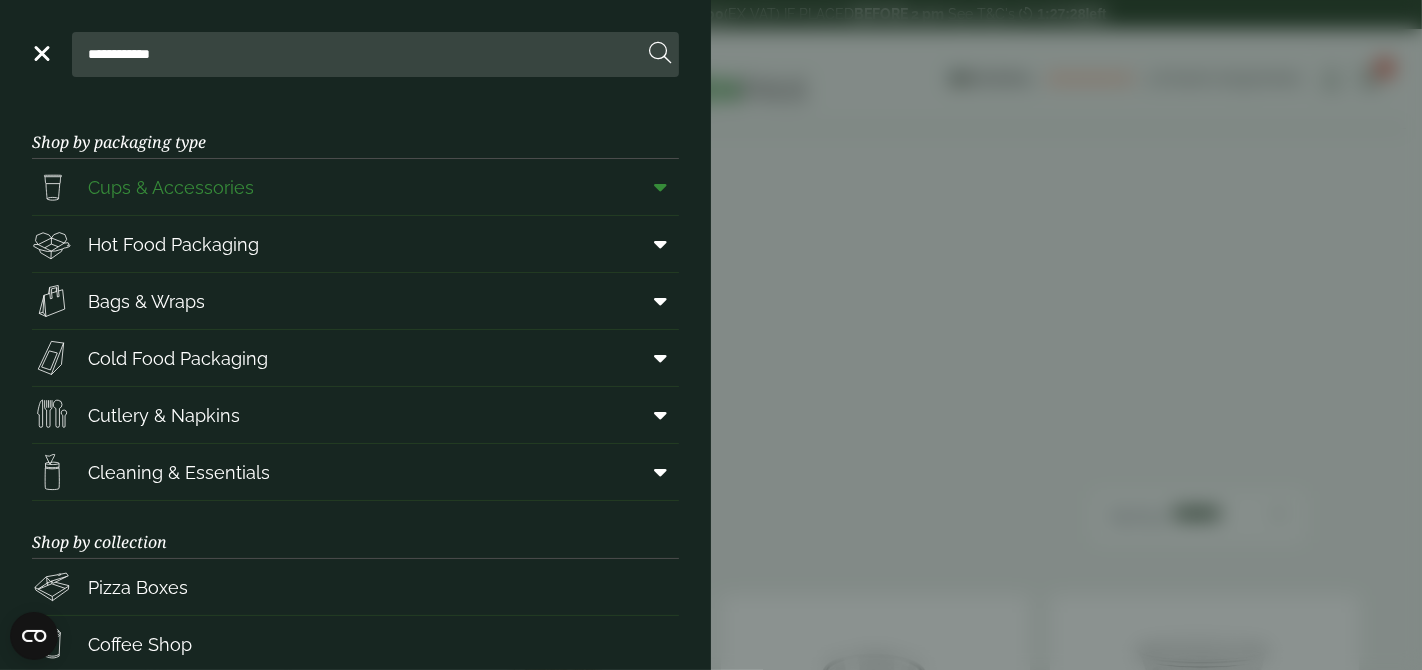 click on "Cups & Accessories" at bounding box center (355, 187) 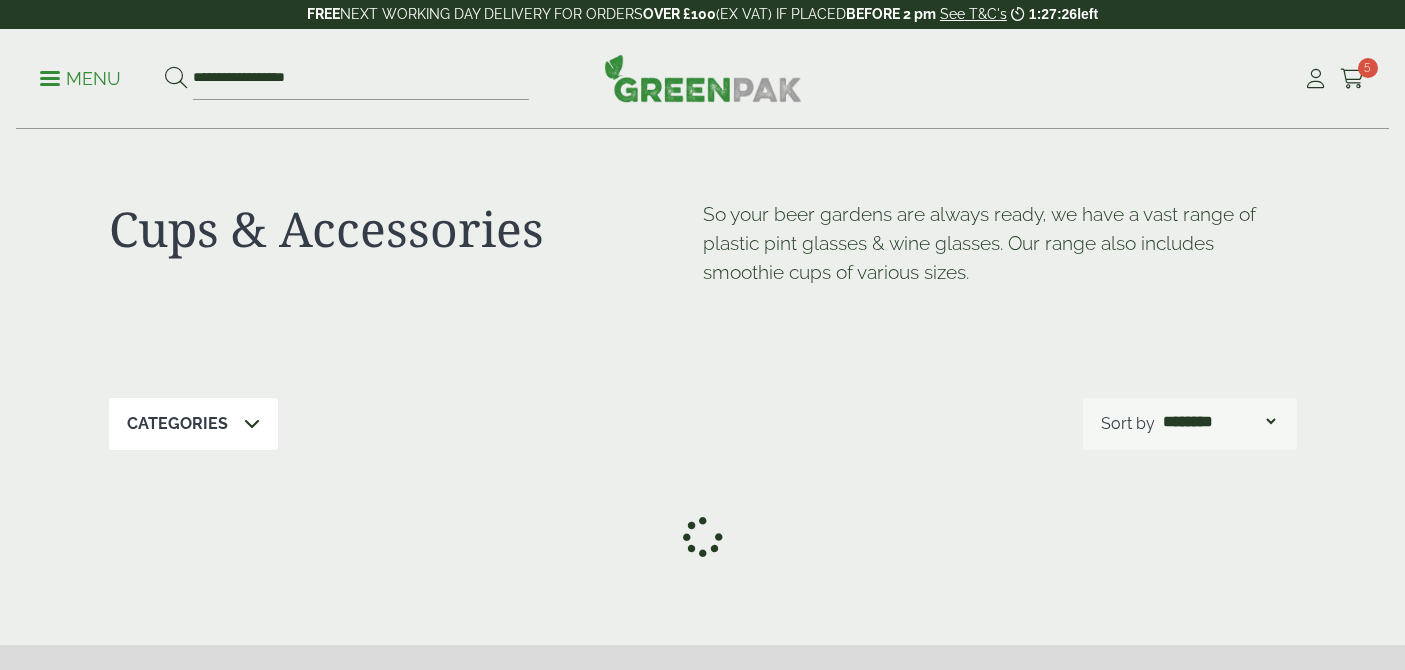 scroll, scrollTop: 0, scrollLeft: 0, axis: both 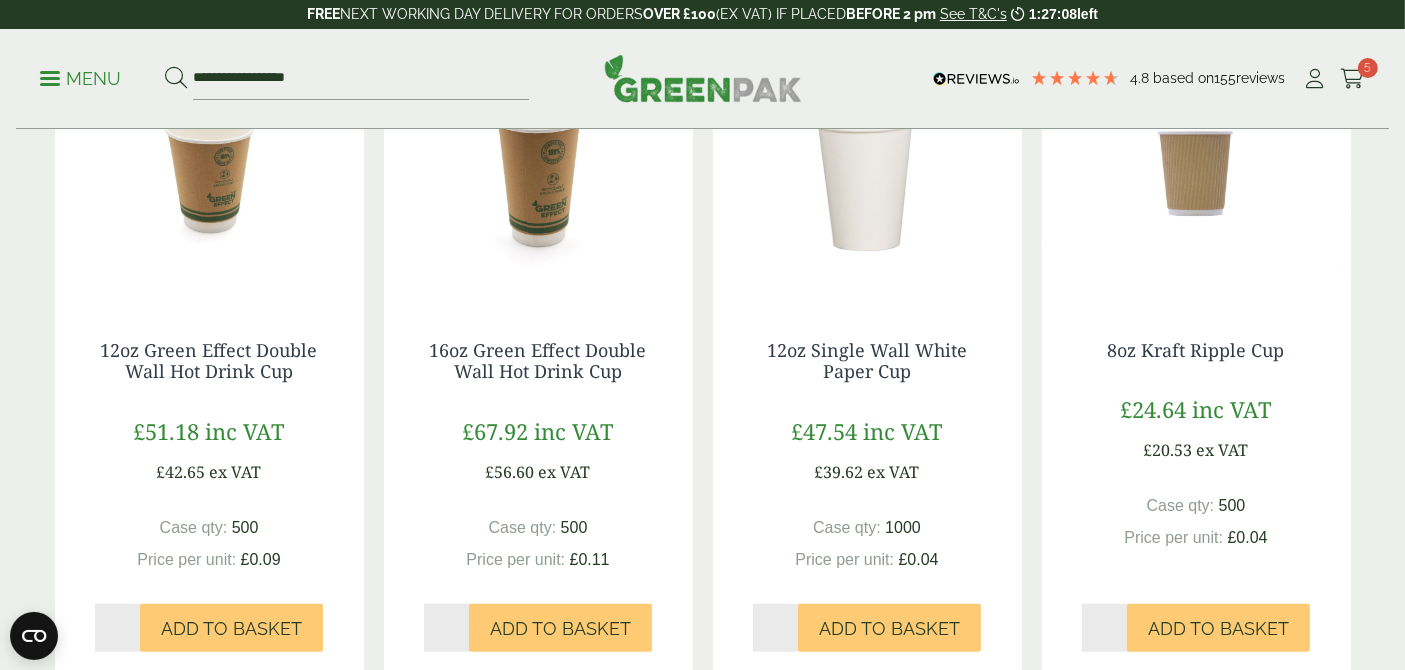 click on "2" at bounding box center [637, 805] 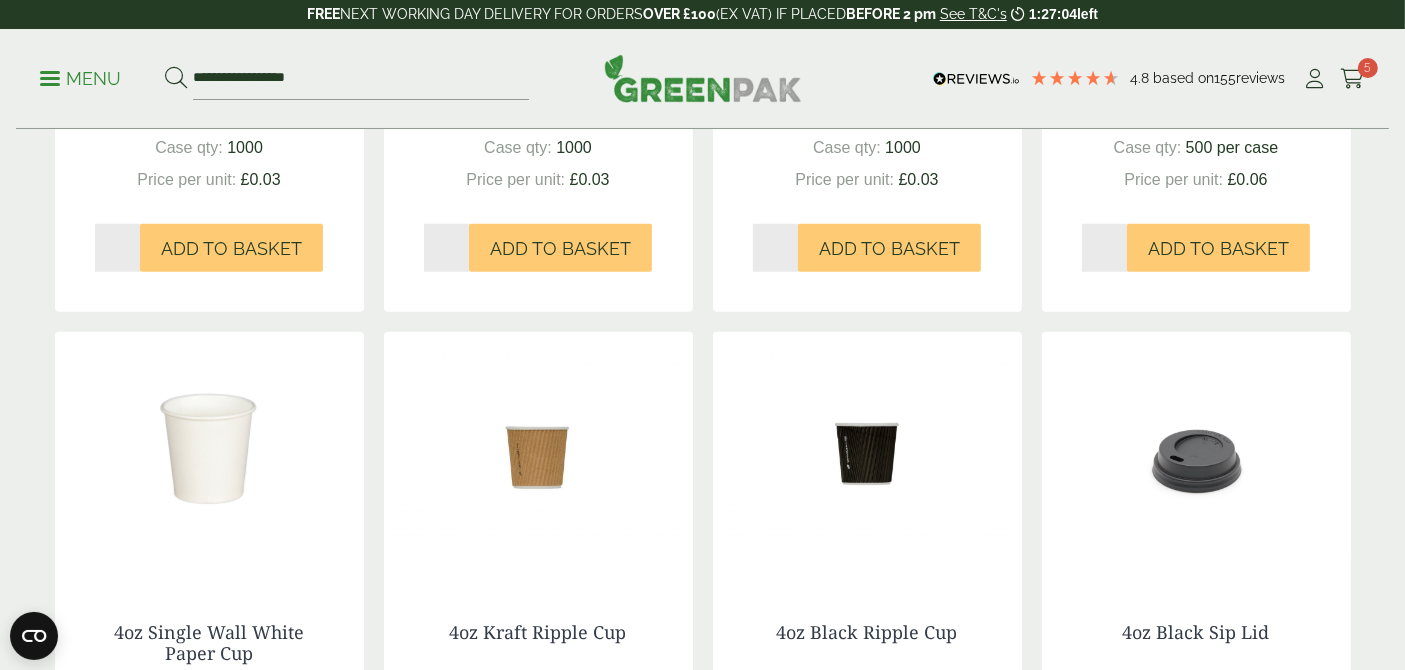 scroll, scrollTop: 1555, scrollLeft: 0, axis: vertical 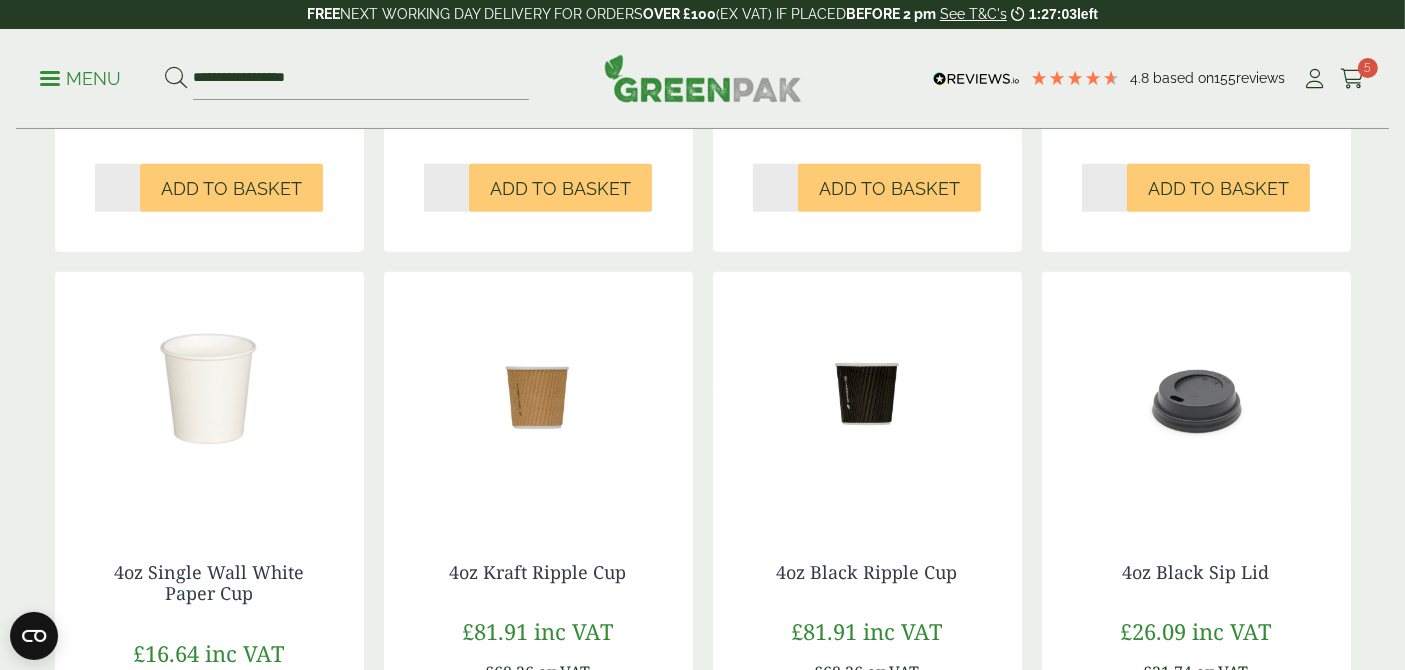 click on "3" at bounding box center [653, 1027] 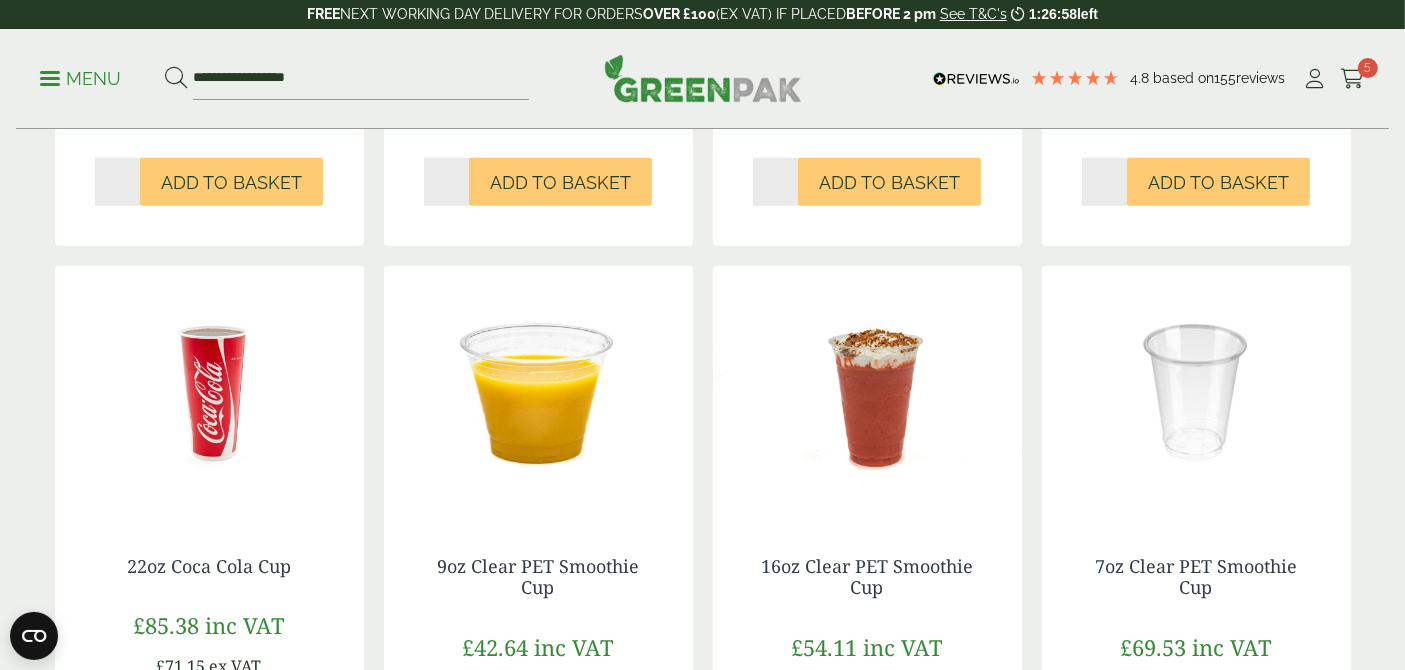 scroll, scrollTop: 1666, scrollLeft: 0, axis: vertical 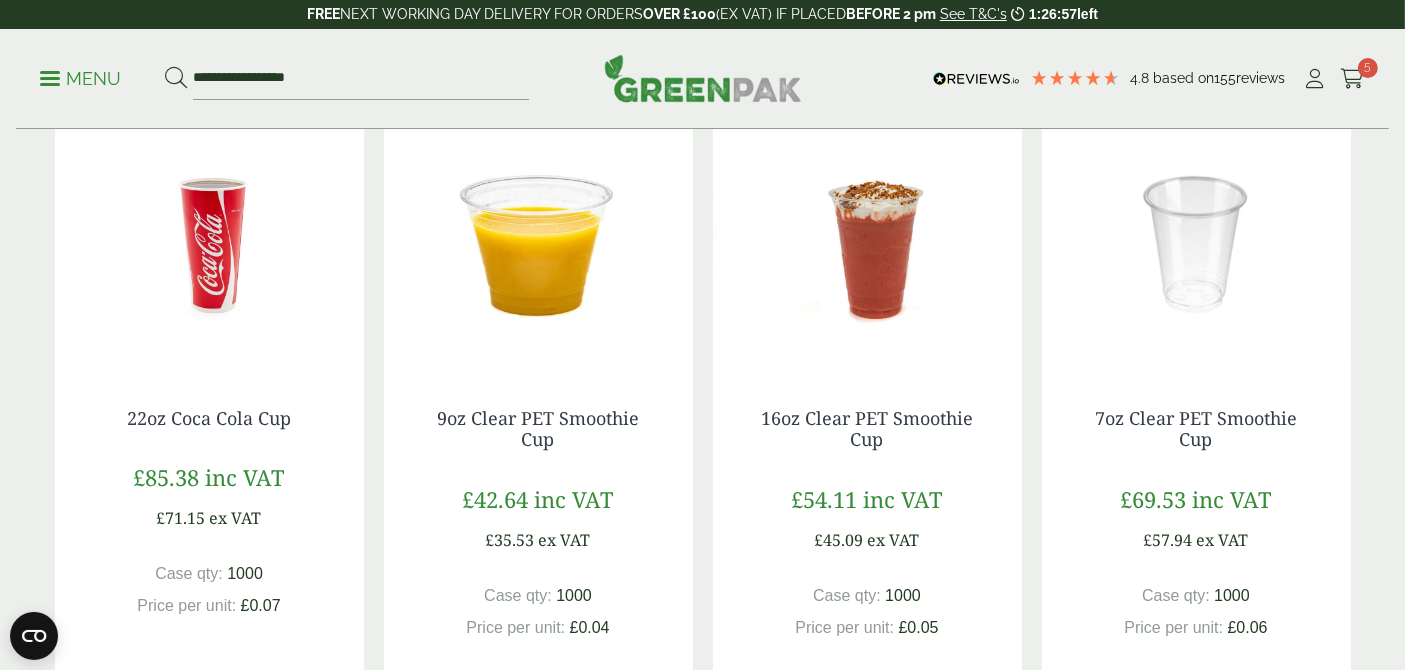 click on "4" at bounding box center [686, 873] 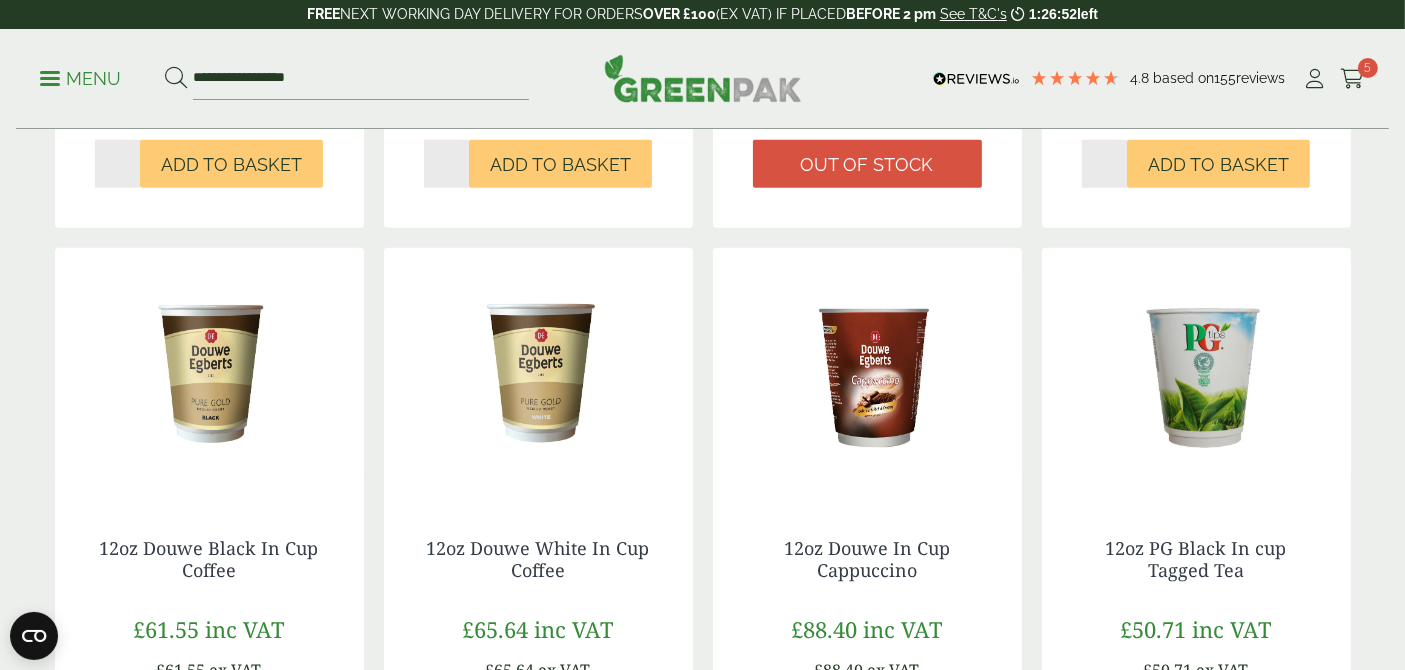 scroll, scrollTop: 1666, scrollLeft: 0, axis: vertical 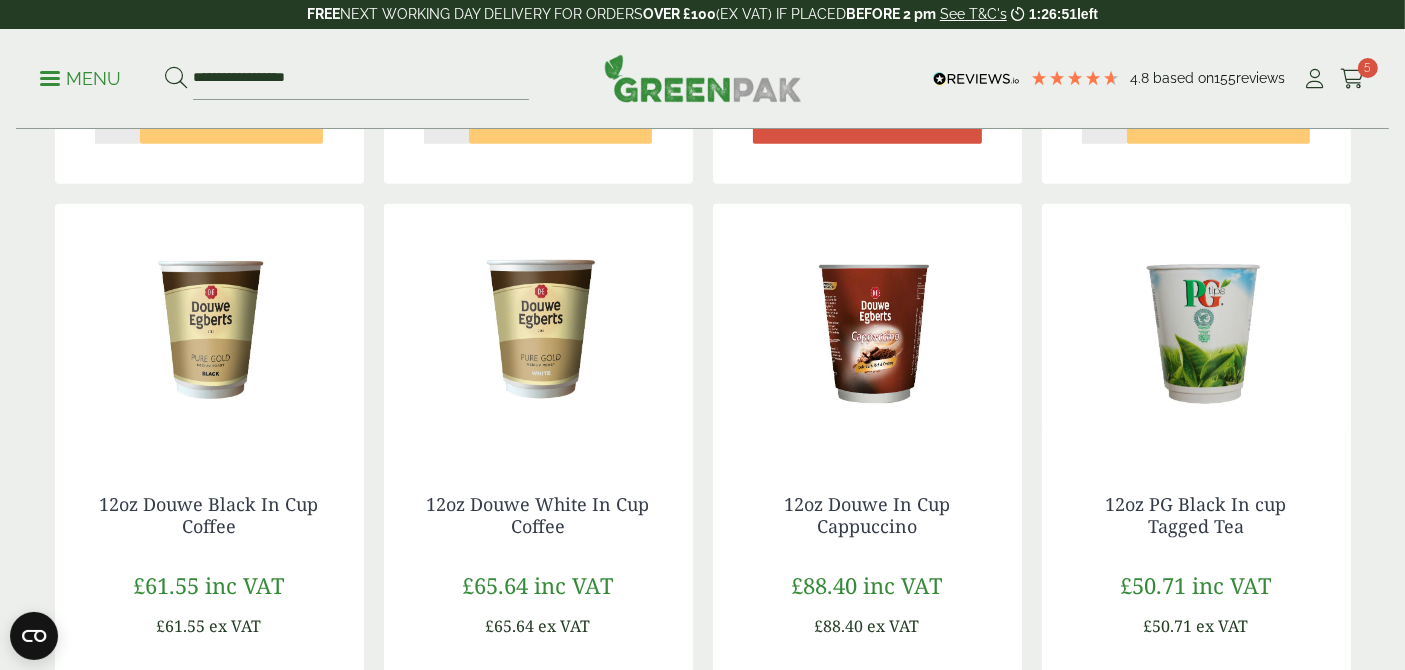 click on "5" at bounding box center (686, 959) 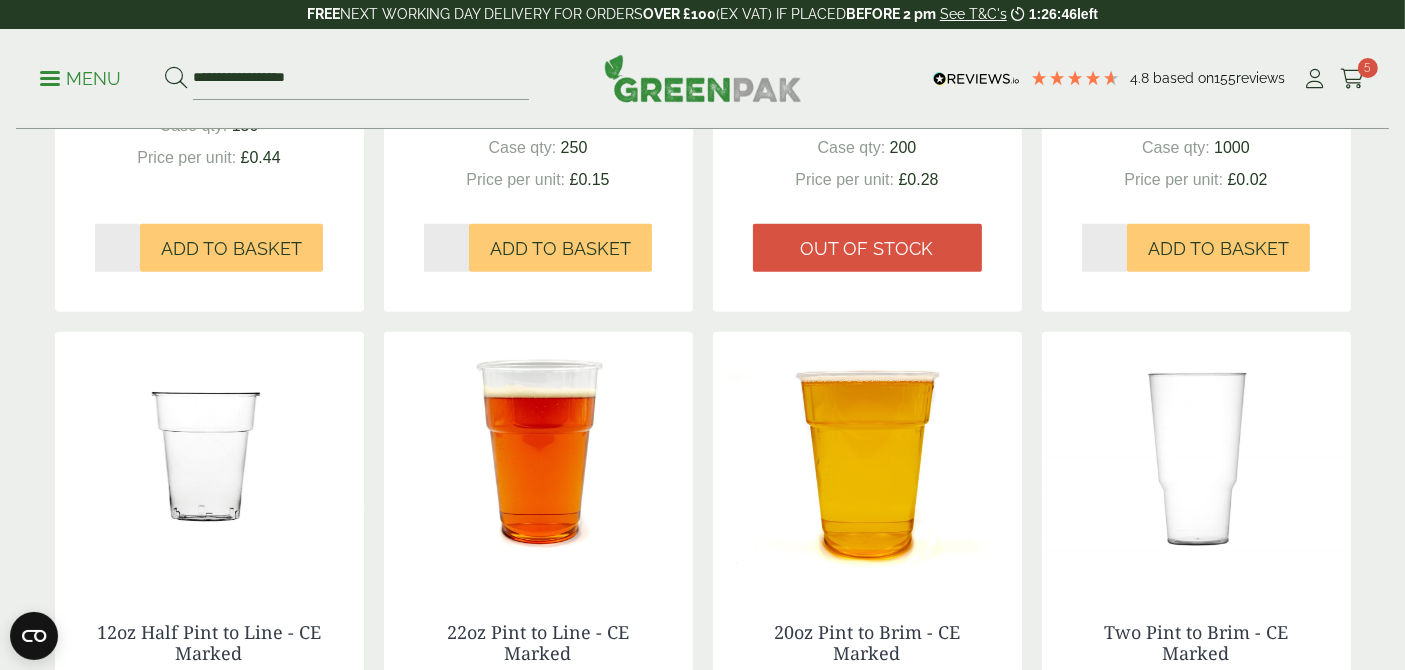 scroll, scrollTop: 1666, scrollLeft: 0, axis: vertical 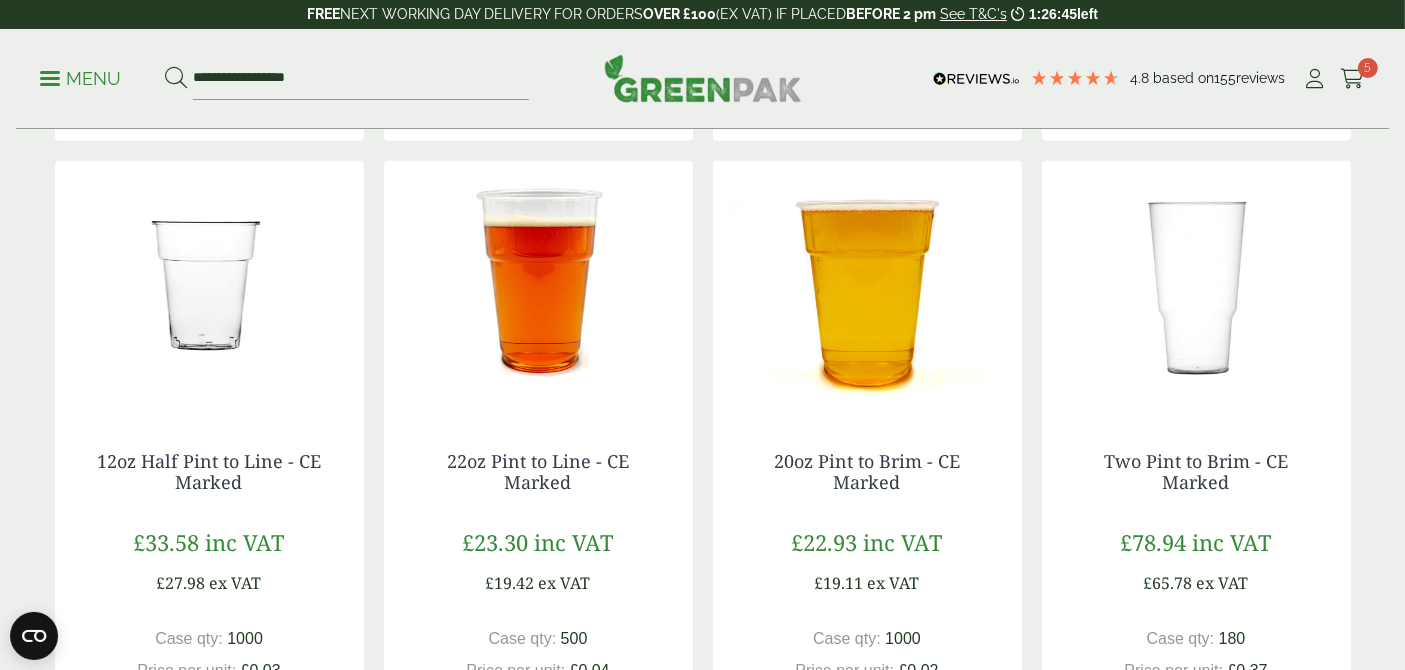 click on "7" at bounding box center (719, 916) 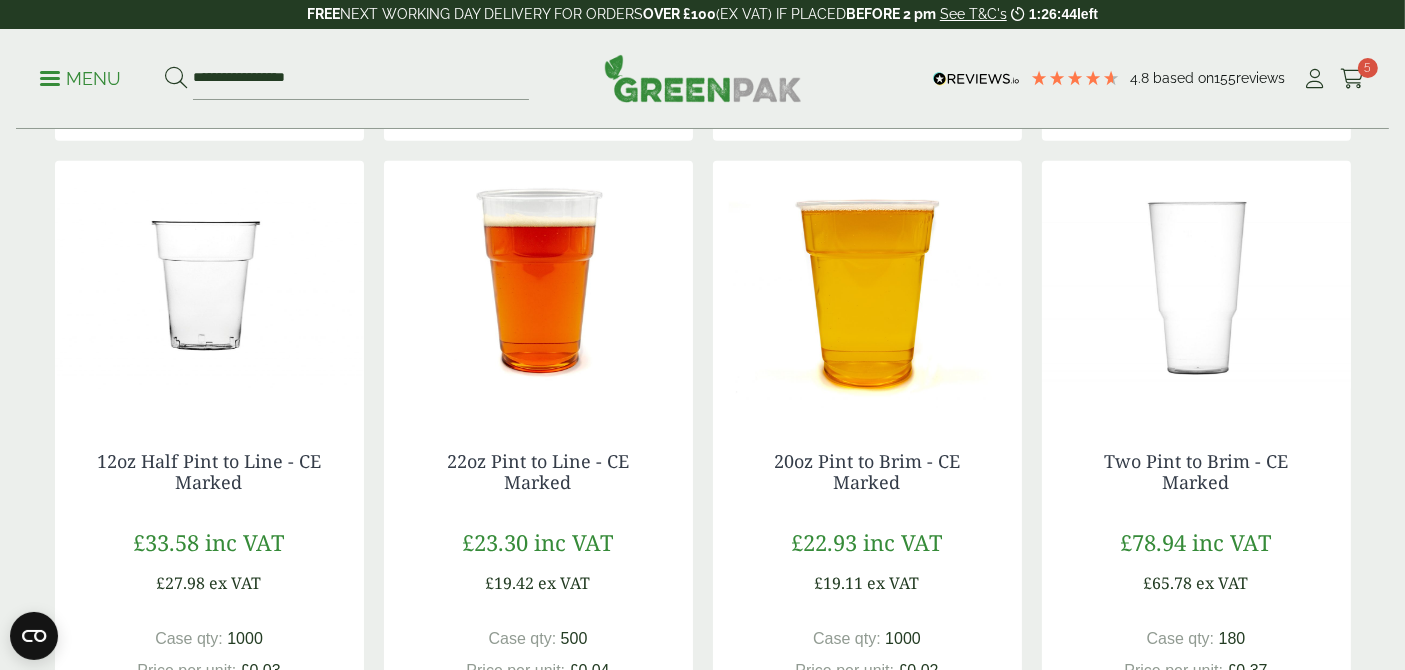 click on "6" at bounding box center [686, 916] 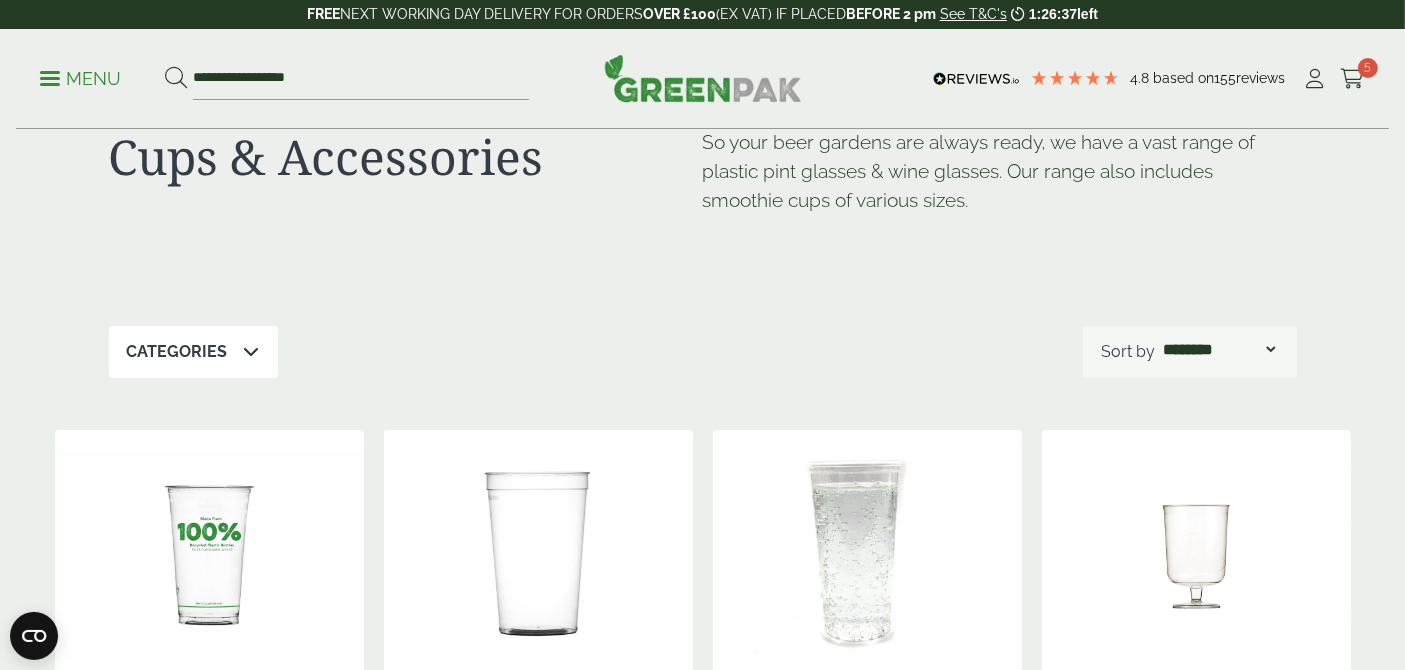 scroll, scrollTop: 0, scrollLeft: 0, axis: both 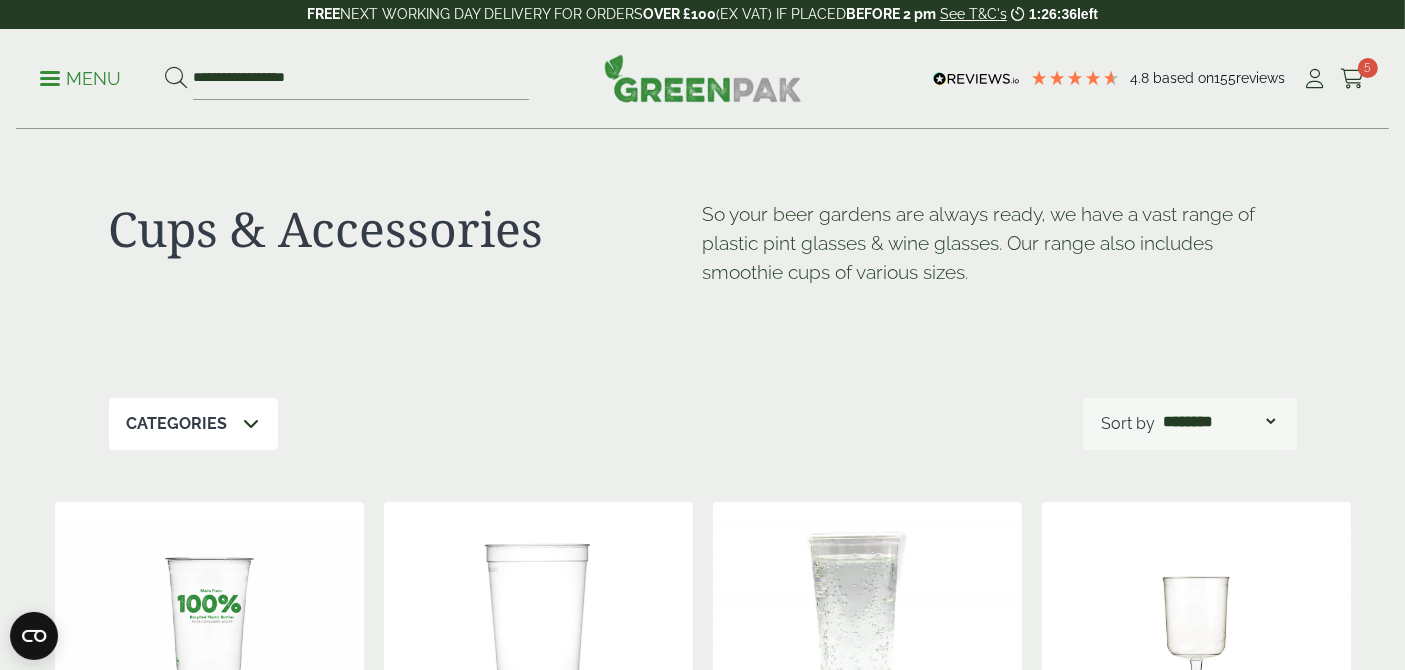 click at bounding box center [252, 423] 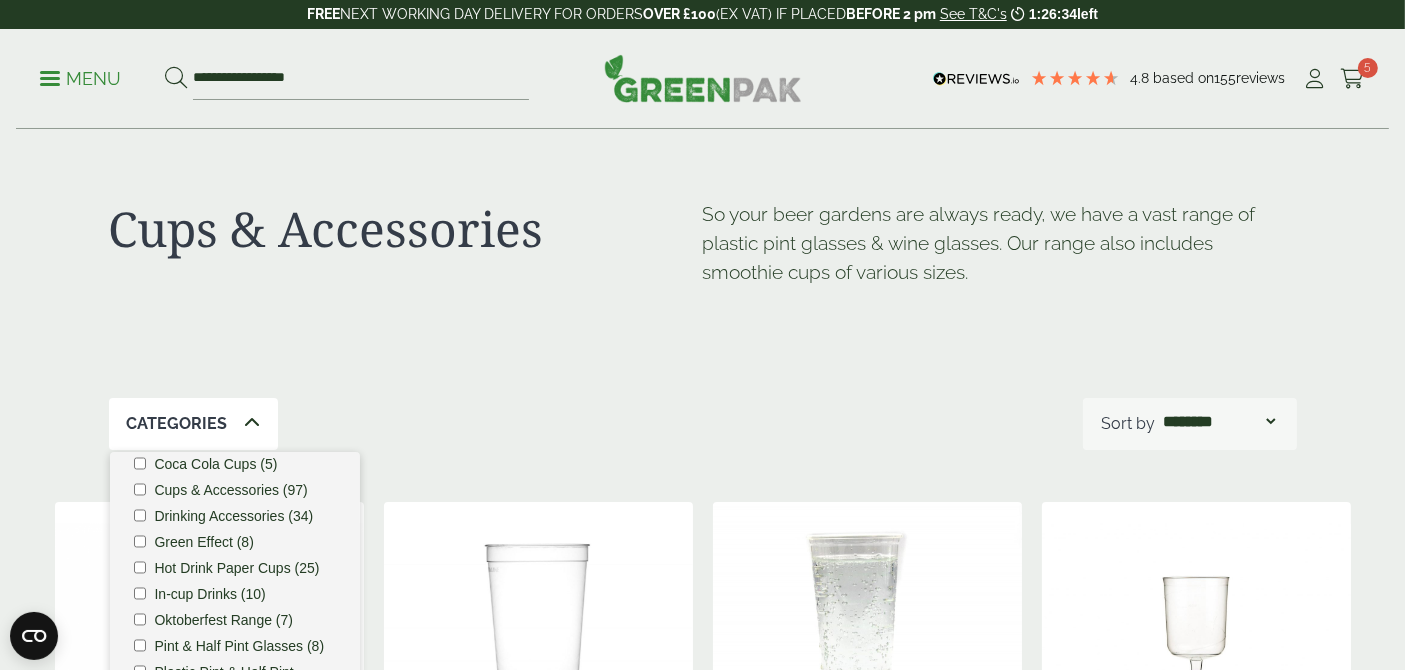 scroll, scrollTop: 122, scrollLeft: 0, axis: vertical 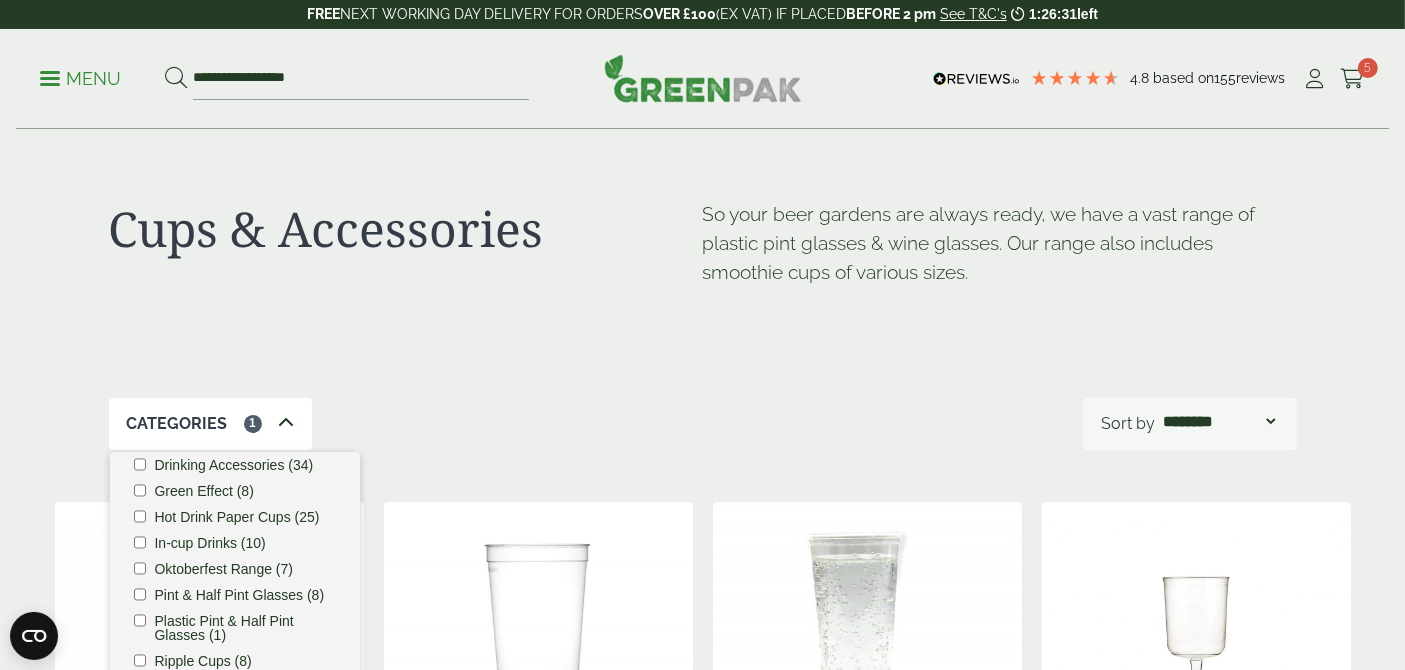 click on "Categories 1
Carafes & Jugs (3)
Carry Packs (4)
Coca Cola Cups (5)
Cups & Accessories (97)
Drinking Accessories (34)" at bounding box center (703, 424) 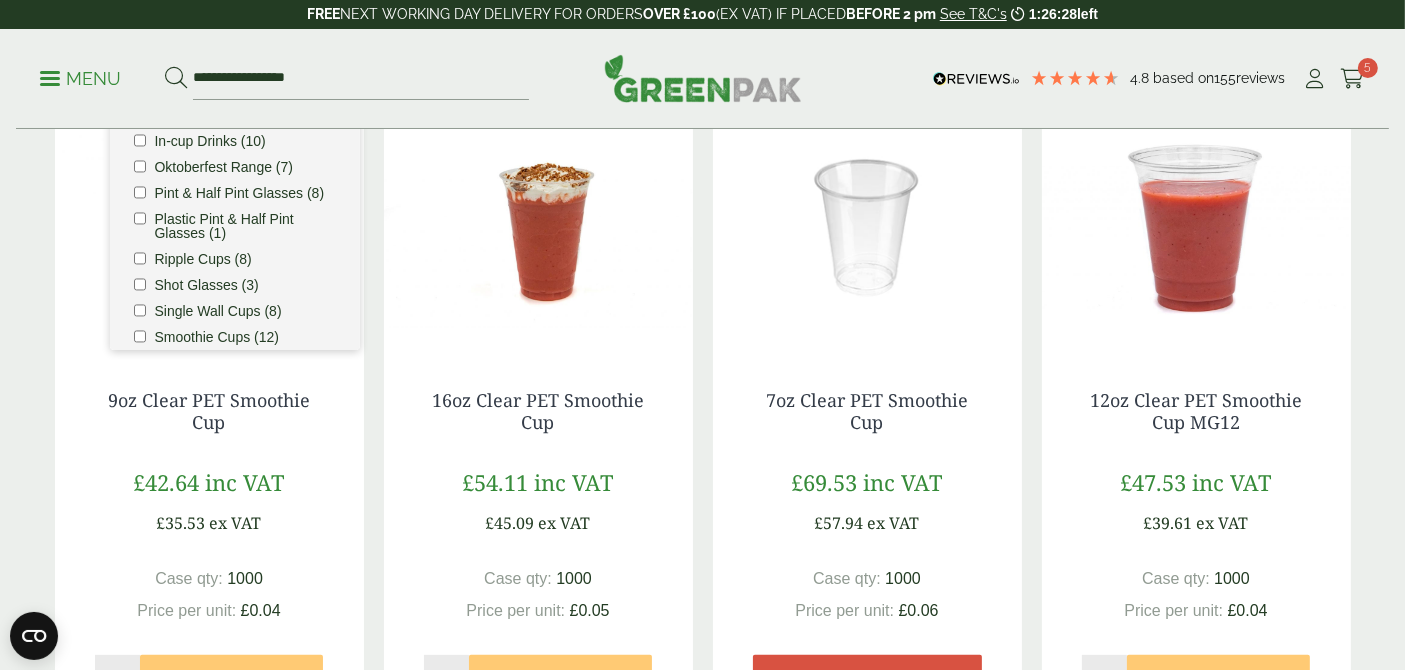 scroll, scrollTop: 222, scrollLeft: 0, axis: vertical 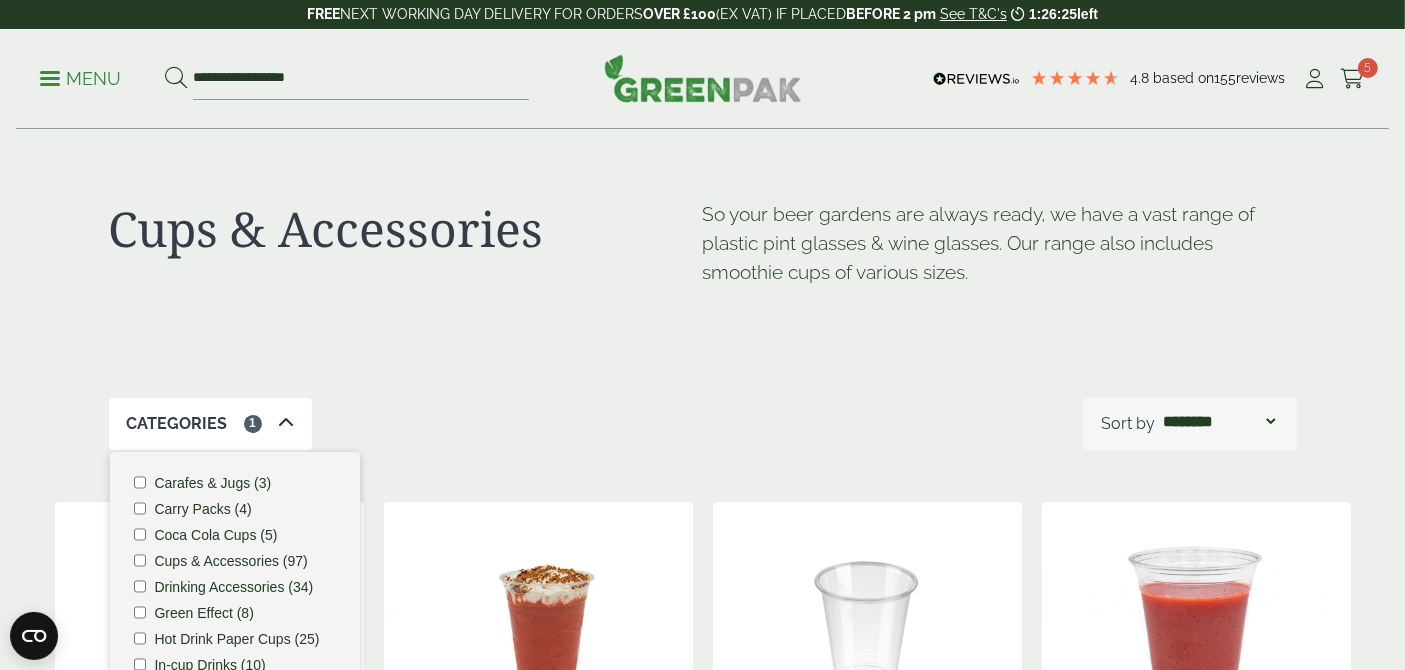 click at bounding box center (286, 423) 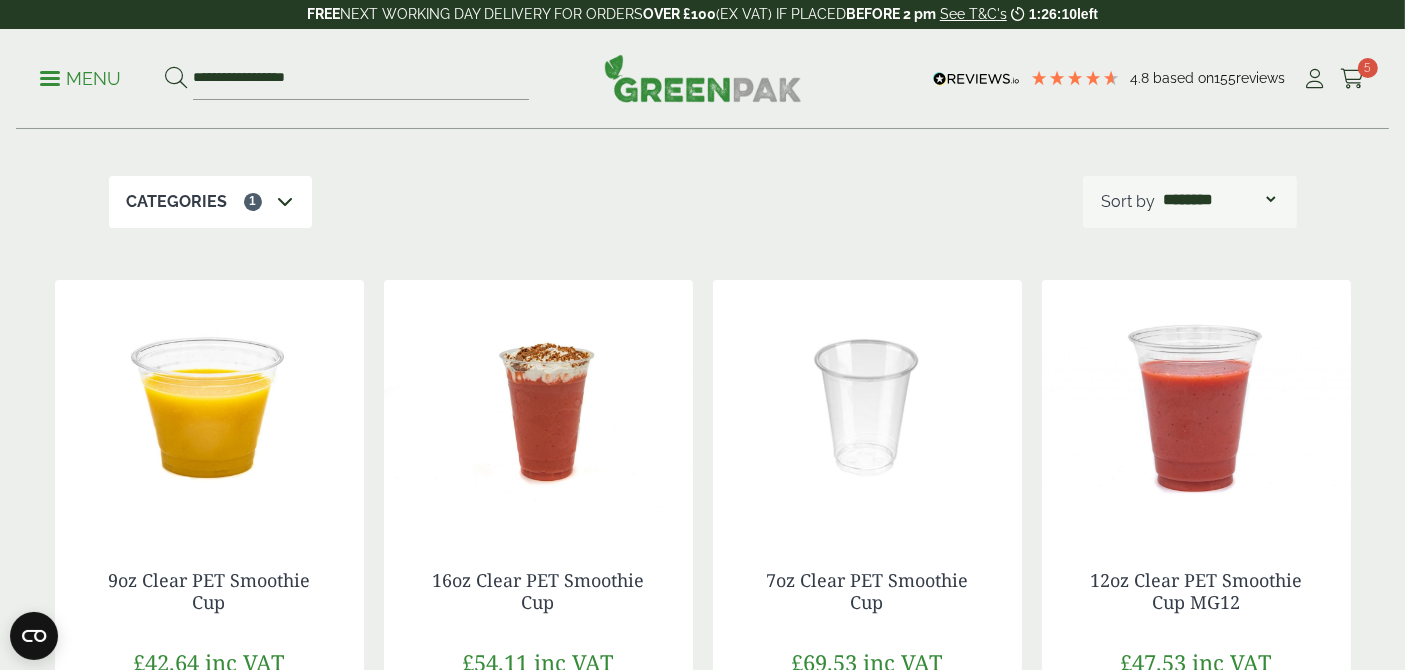 scroll, scrollTop: 444, scrollLeft: 0, axis: vertical 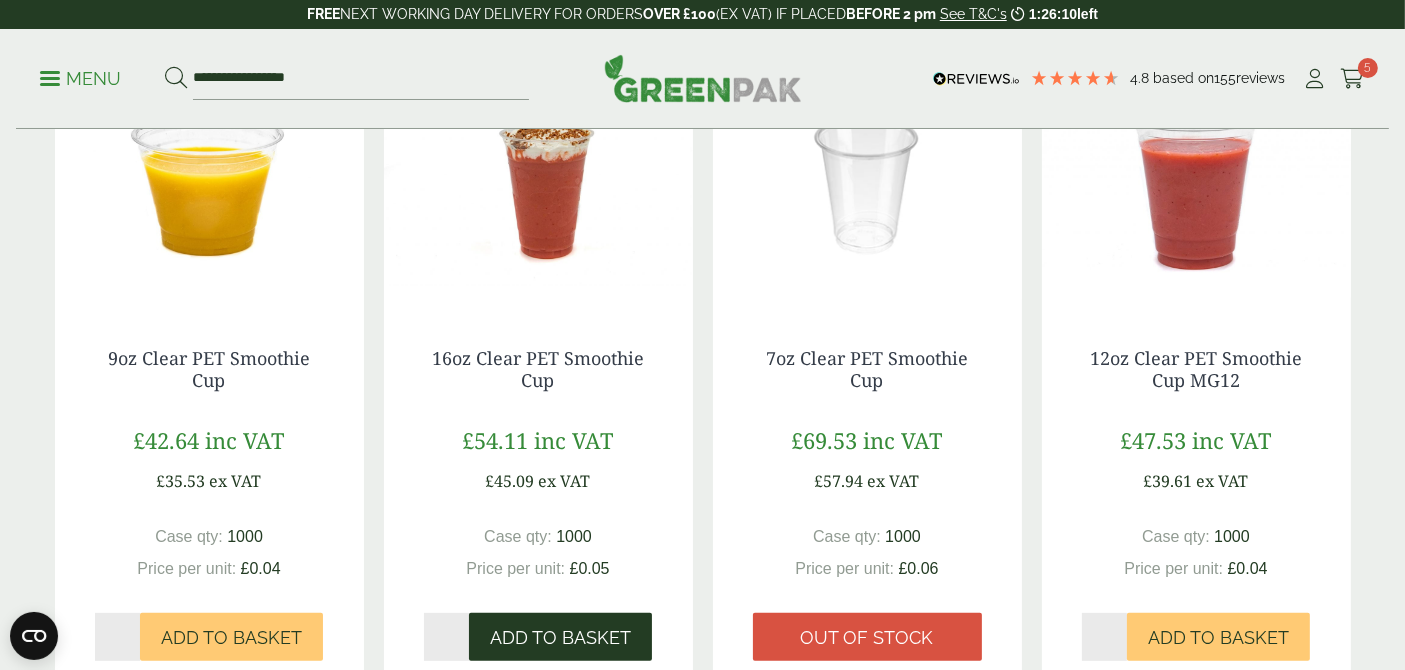 click on "Add to Basket" at bounding box center [560, 637] 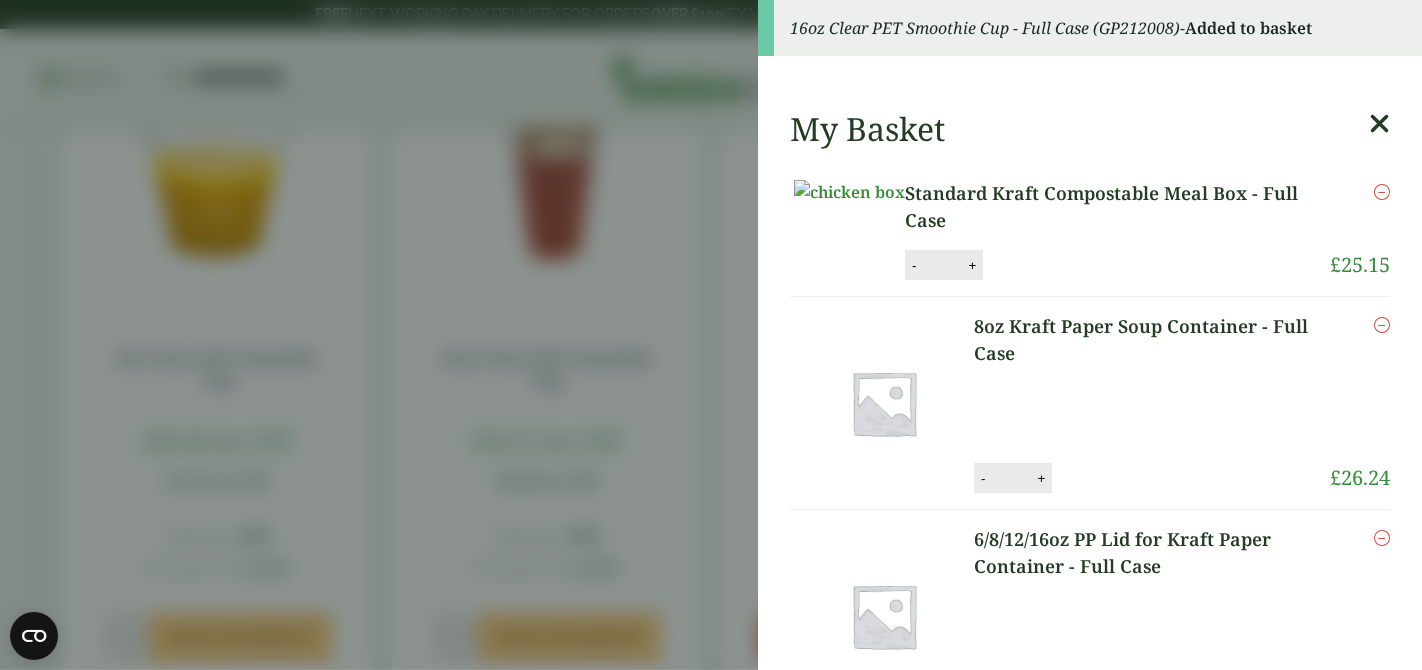 click at bounding box center [1379, 124] 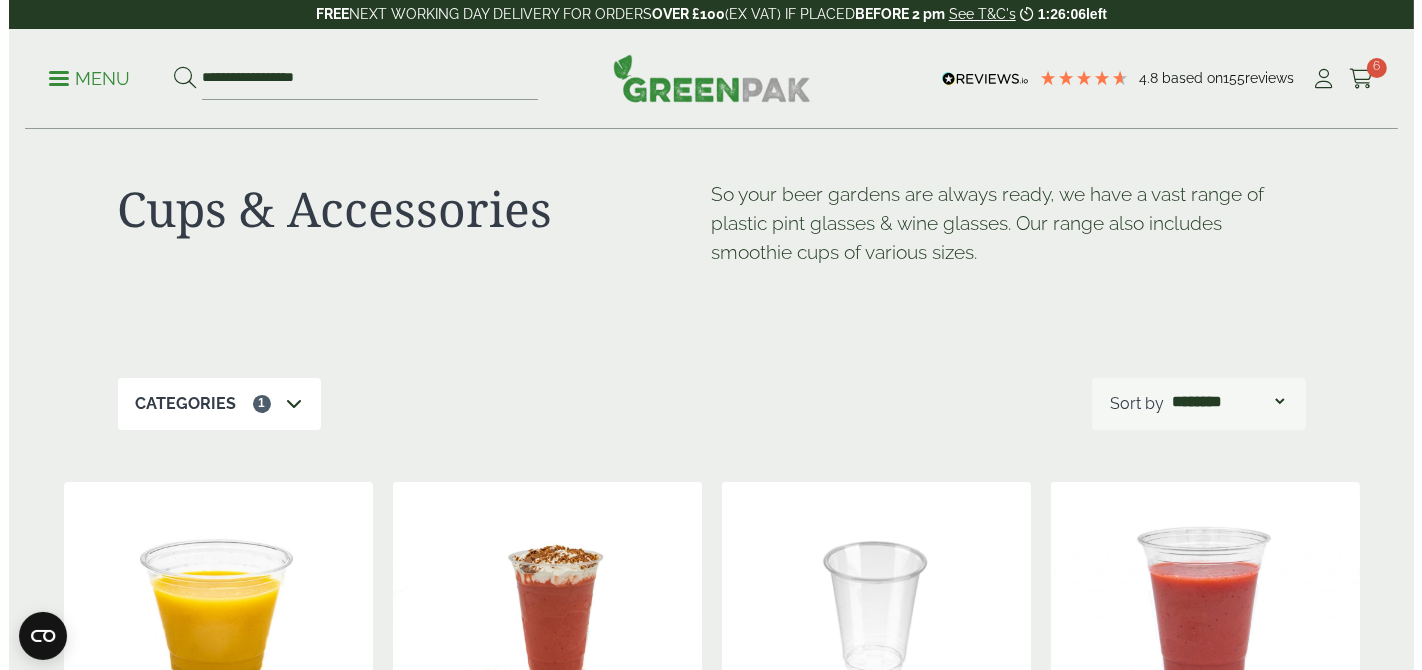 scroll, scrollTop: 0, scrollLeft: 0, axis: both 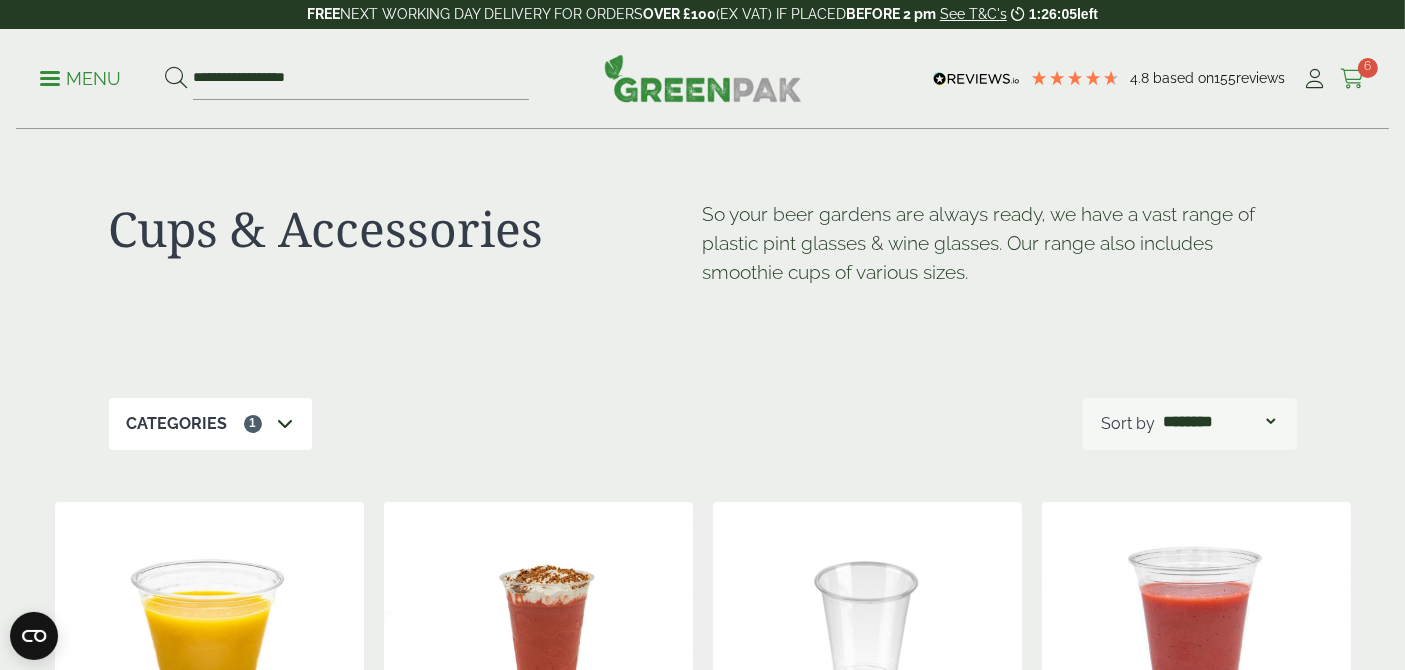 click on "6" at bounding box center (1368, 68) 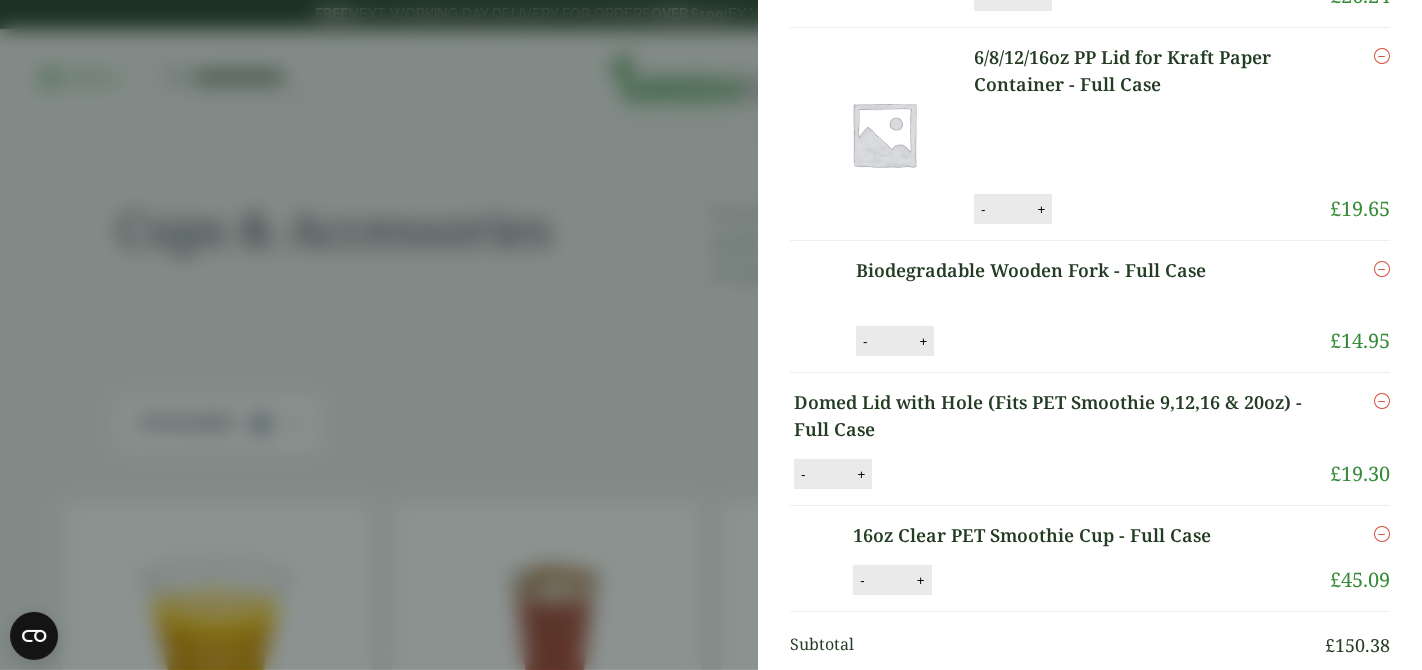 scroll, scrollTop: 333, scrollLeft: 0, axis: vertical 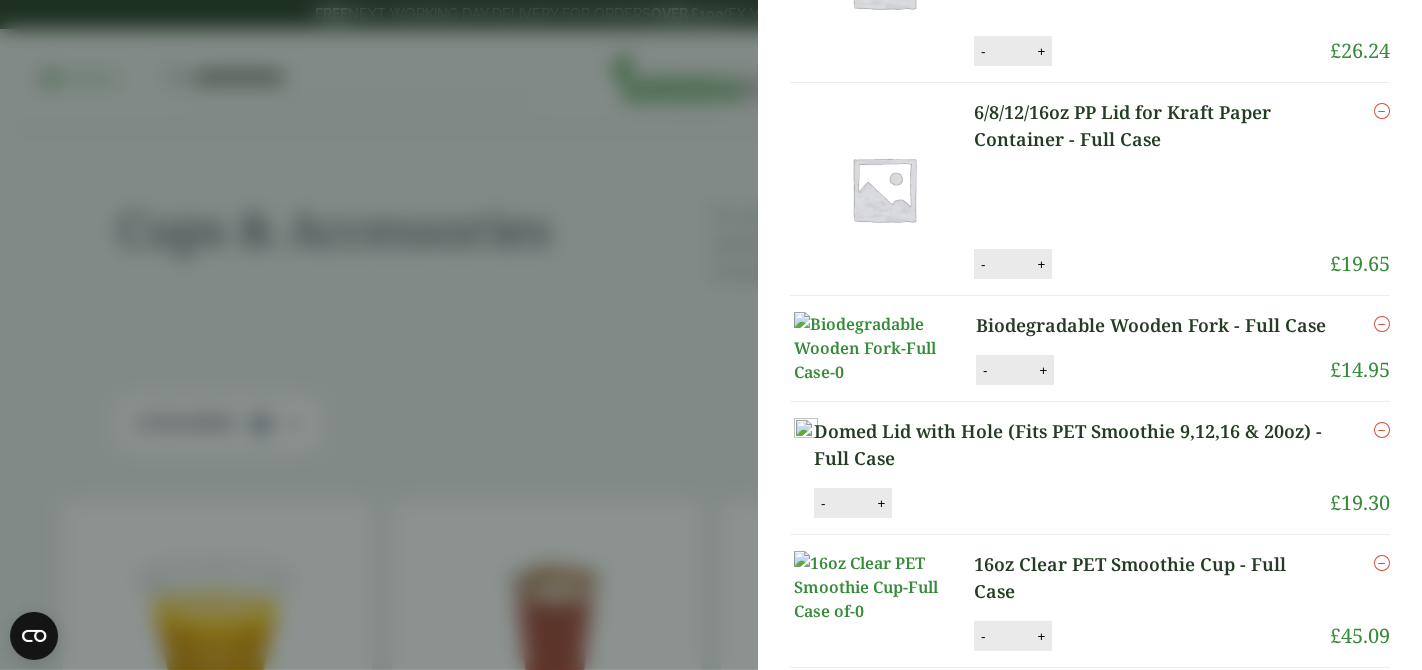 click on "- * +" at bounding box center [1015, 370] 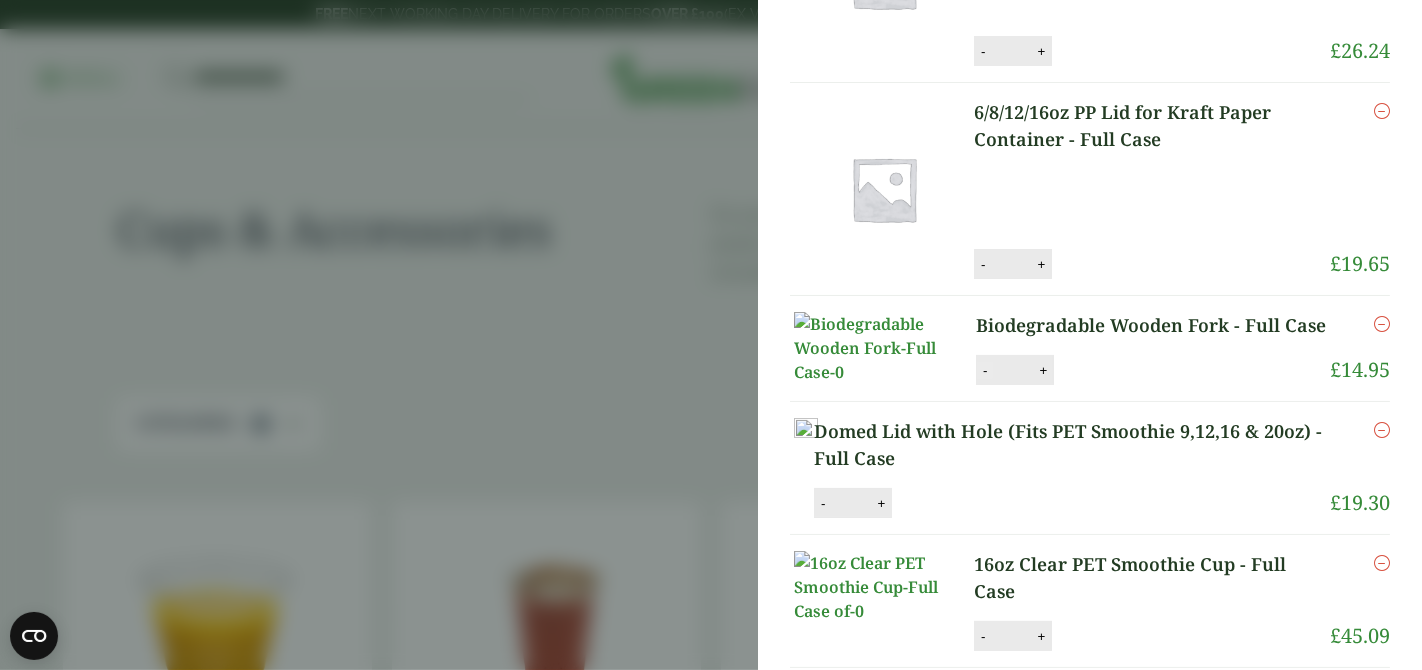 click on "-" at bounding box center (985, 370) 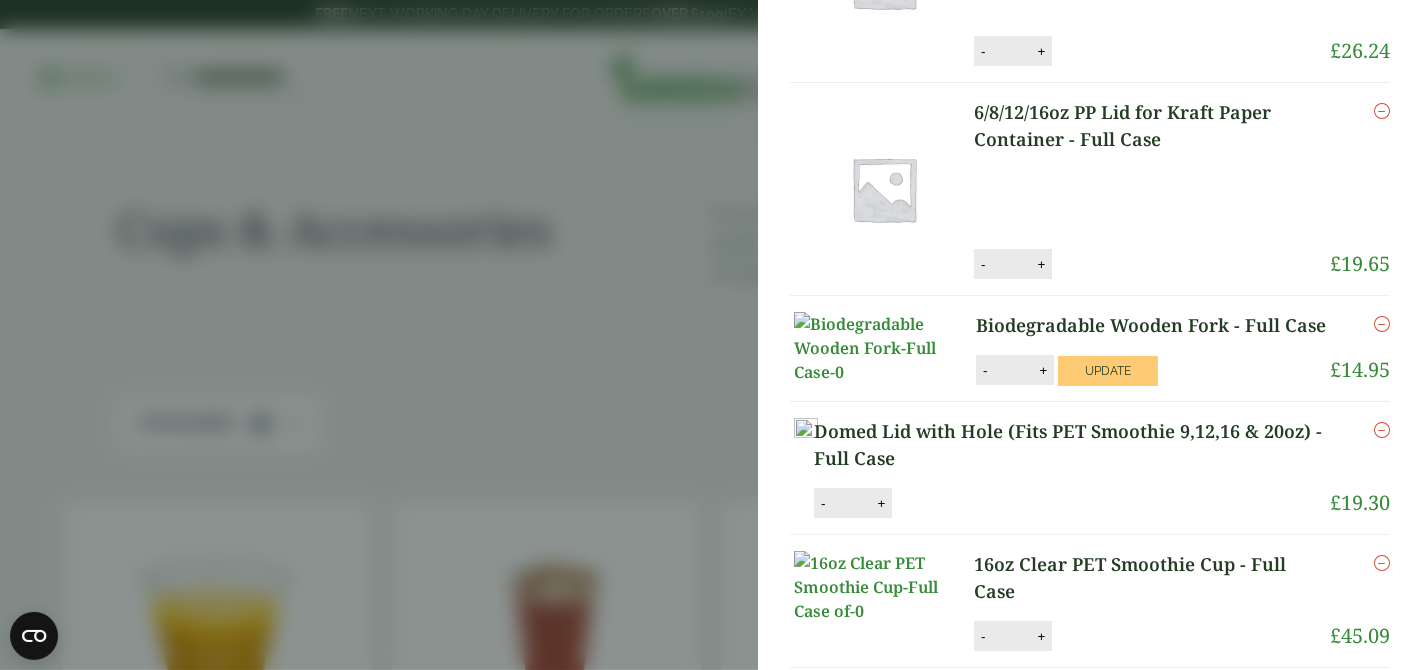 click at bounding box center (1382, 324) 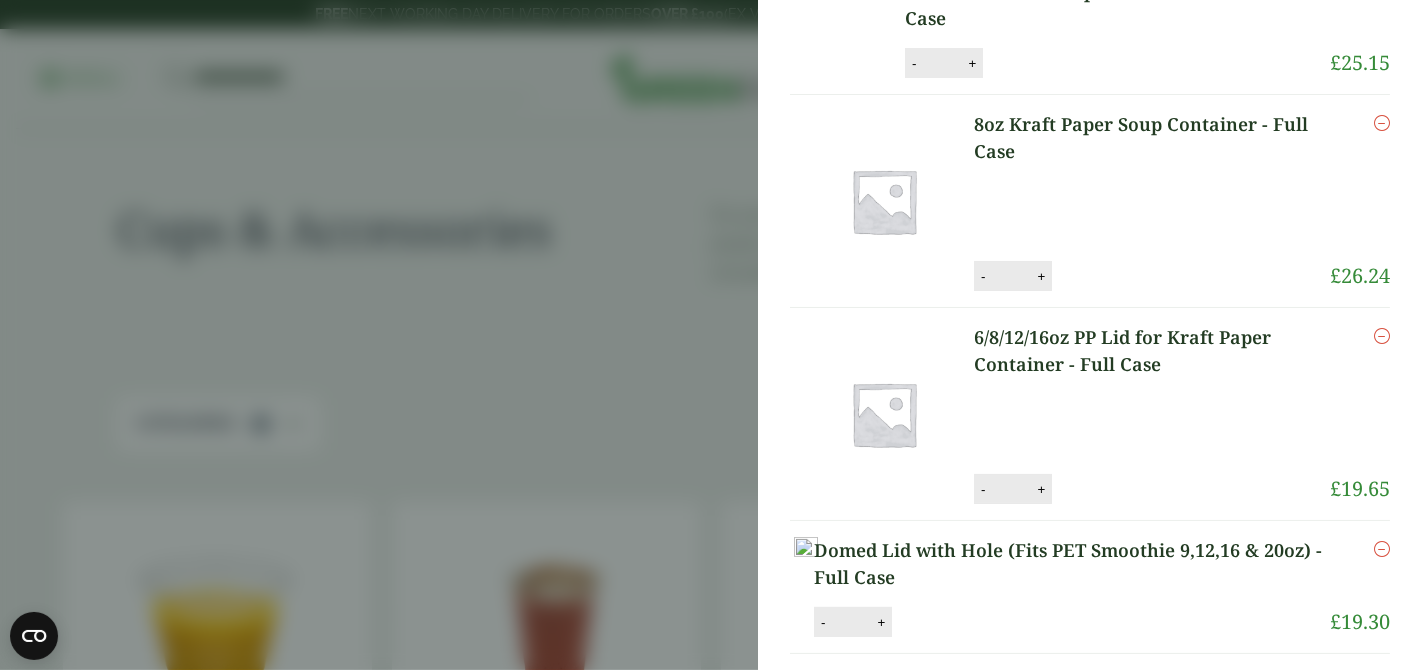 scroll, scrollTop: 0, scrollLeft: 0, axis: both 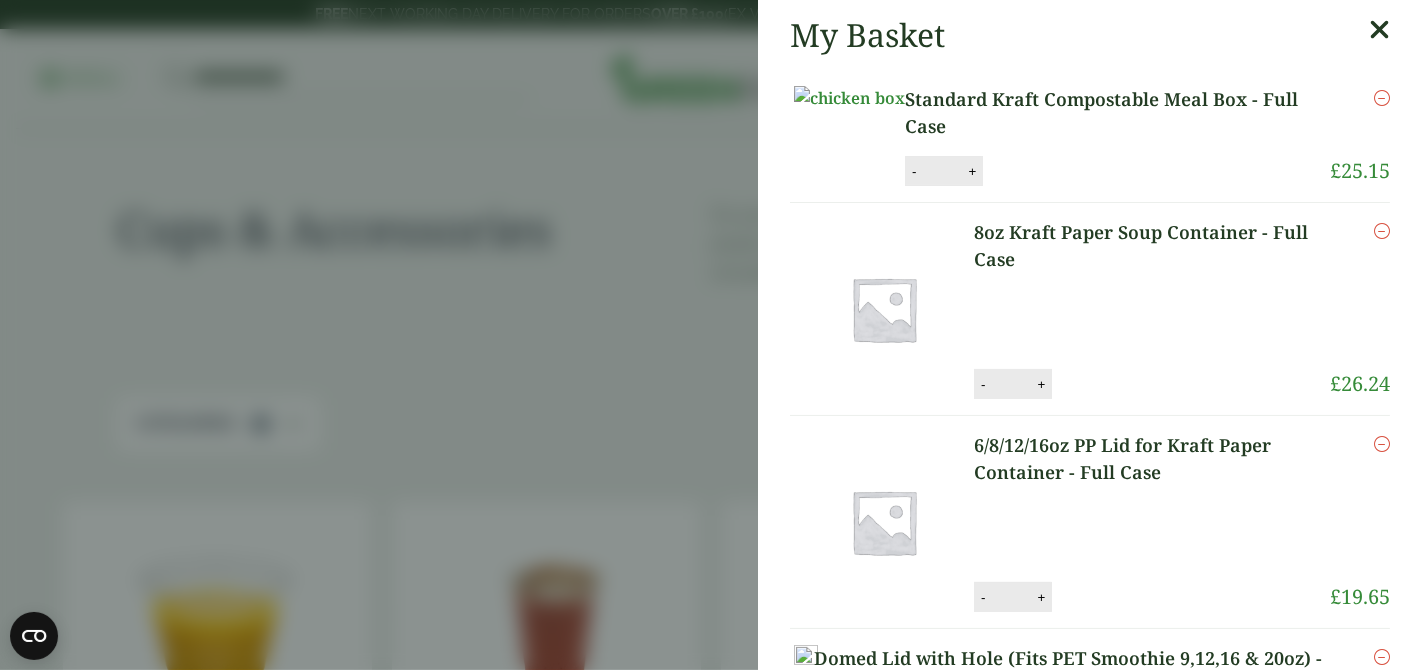 click on "Standard Kraft Compostable Meal Box - Full Case" at bounding box center (1117, 113) 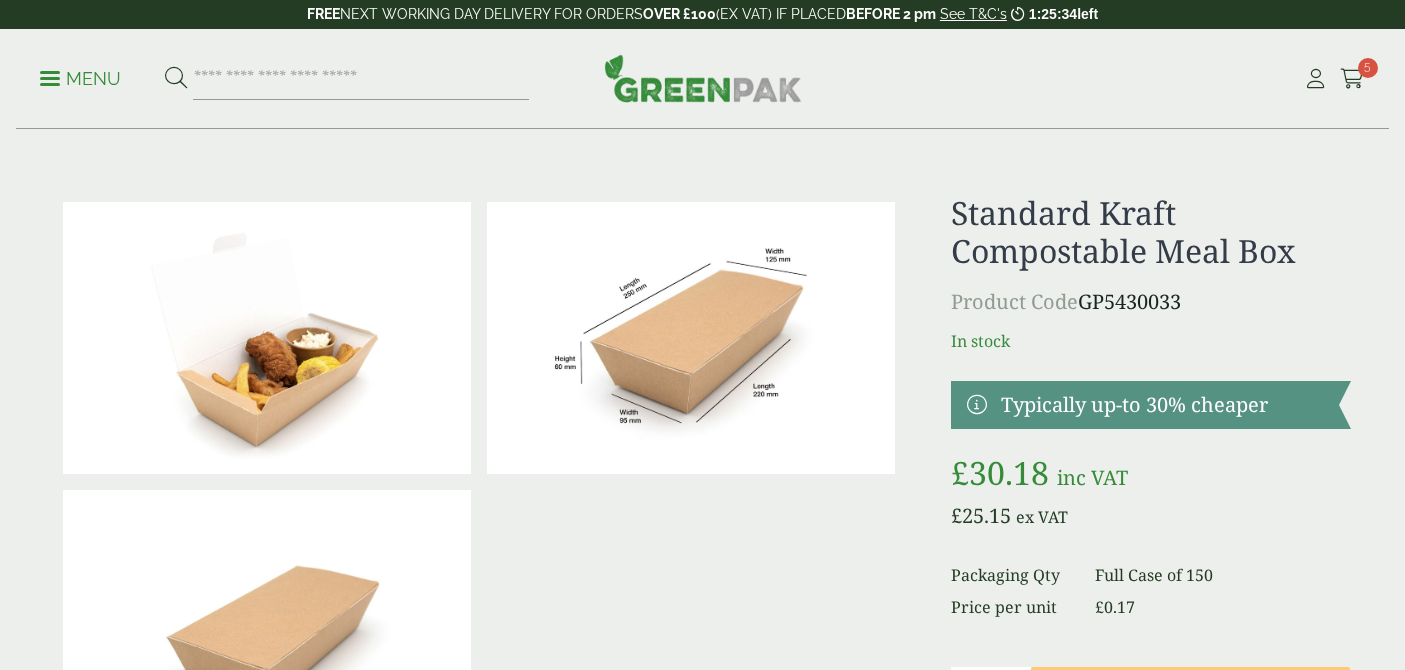 scroll, scrollTop: 0, scrollLeft: 0, axis: both 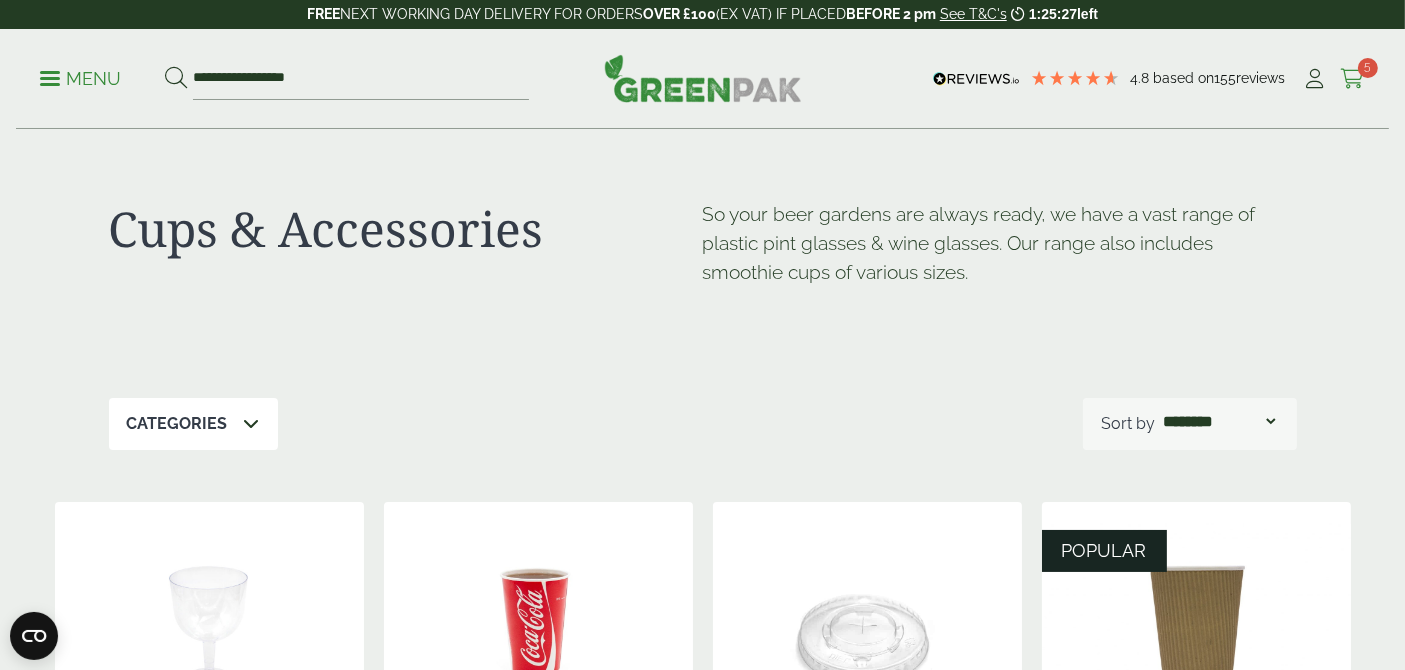 click at bounding box center (1352, 79) 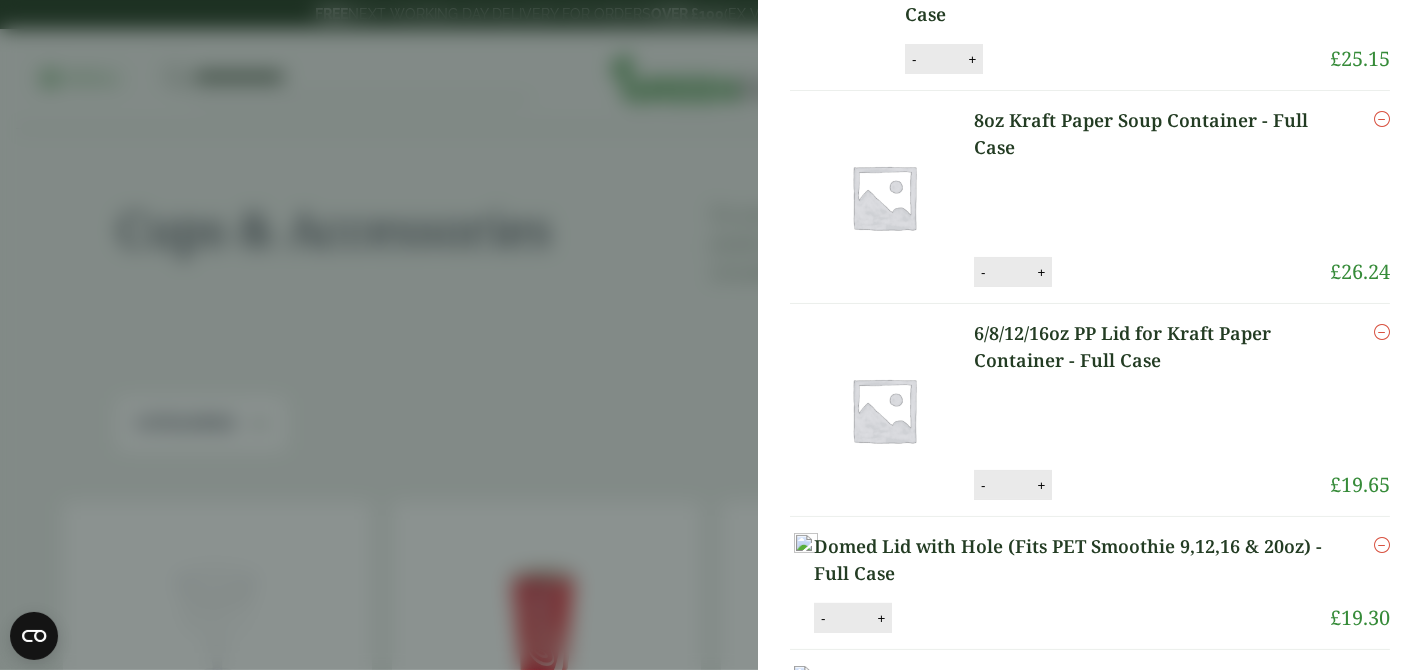 scroll, scrollTop: 222, scrollLeft: 0, axis: vertical 